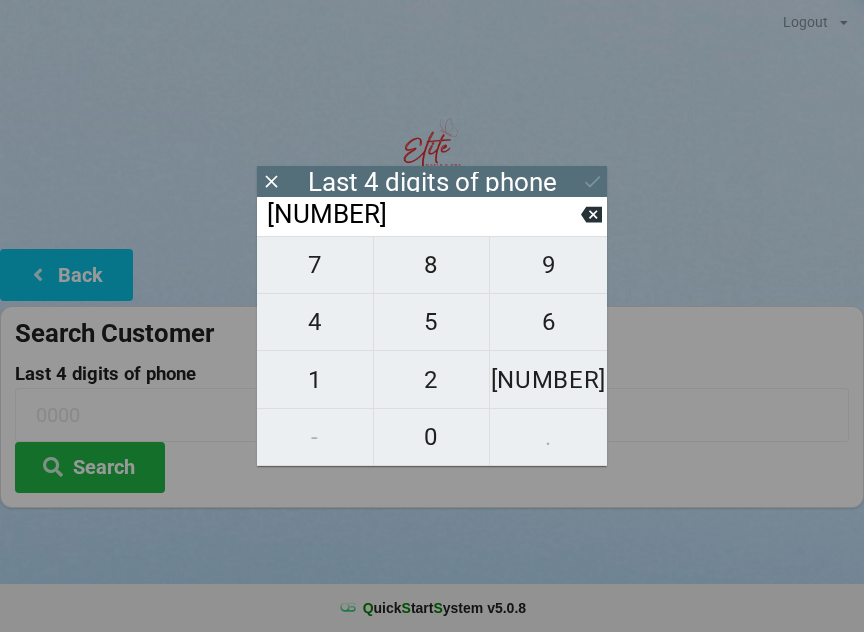 scroll, scrollTop: 0, scrollLeft: 0, axis: both 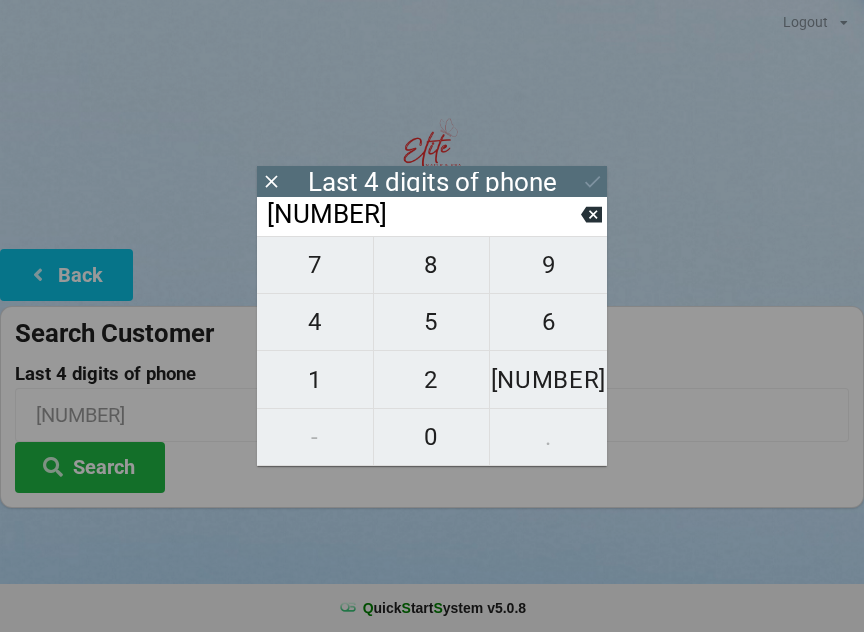 click on "0" at bounding box center [315, 265] 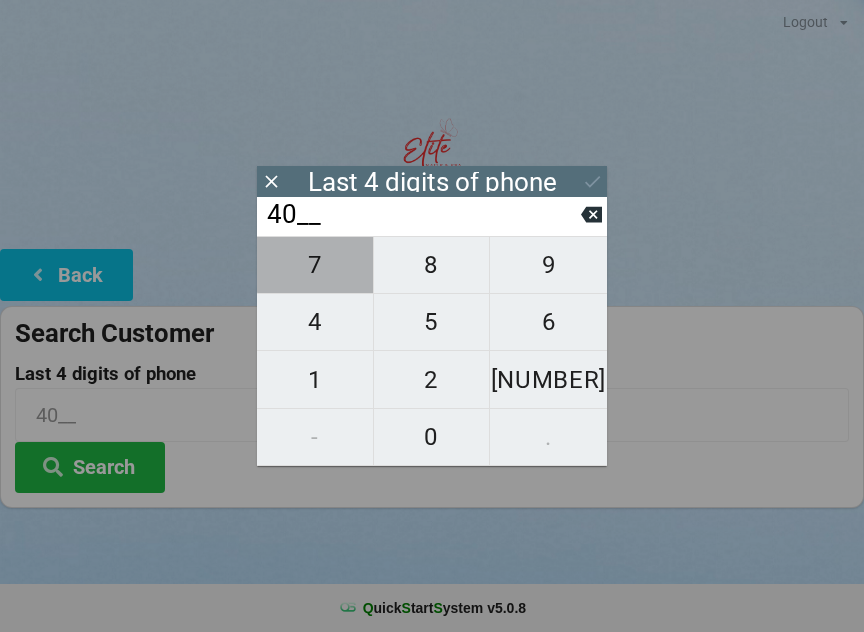 click on "7" at bounding box center (315, 265) 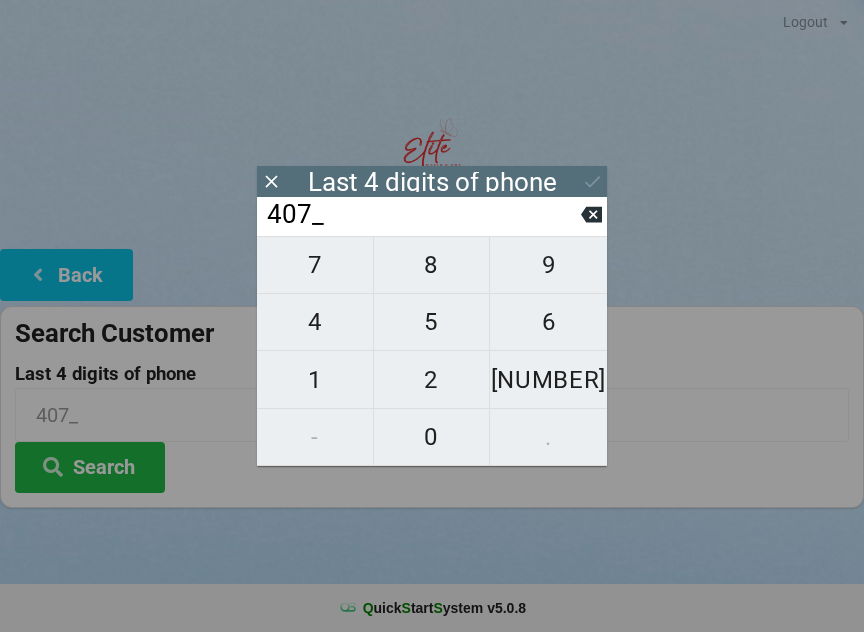 click on "2" at bounding box center [315, 265] 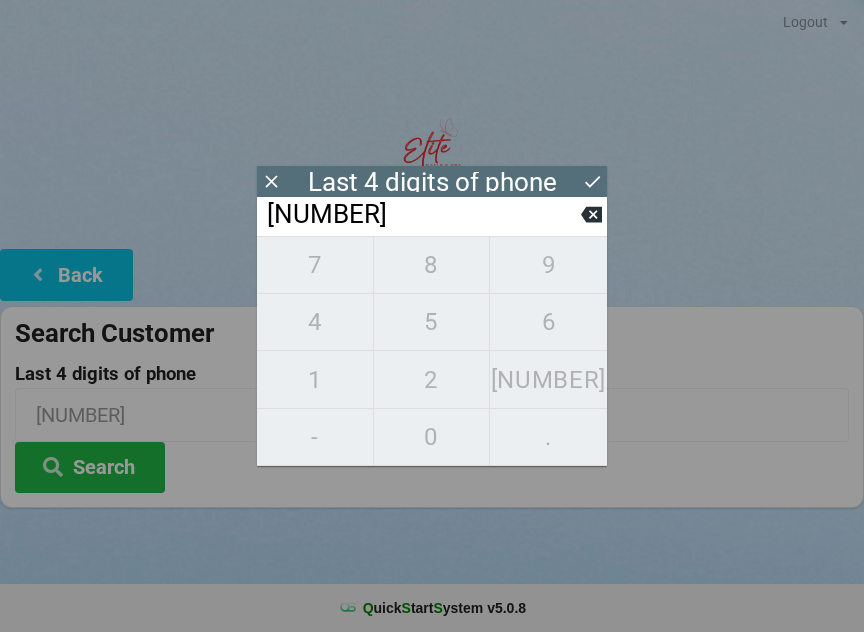click on "[NUMBER] [NUMBER] [NUMBER] [NUMBER] [NUMBER] [NUMBER] [NUMBER] [NUMBER] [NUMBER] - [NUMBER] ." at bounding box center [432, 351] 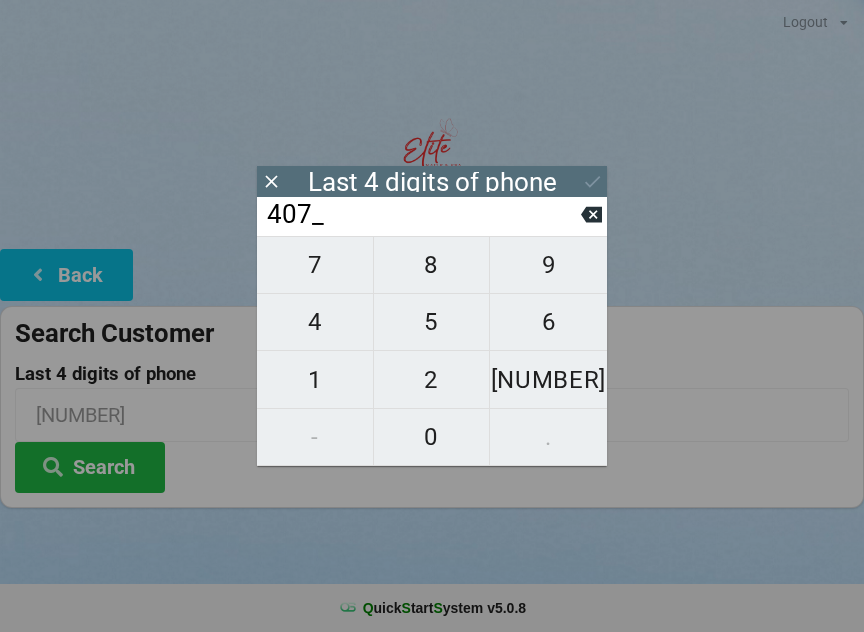 click at bounding box center (591, 215) 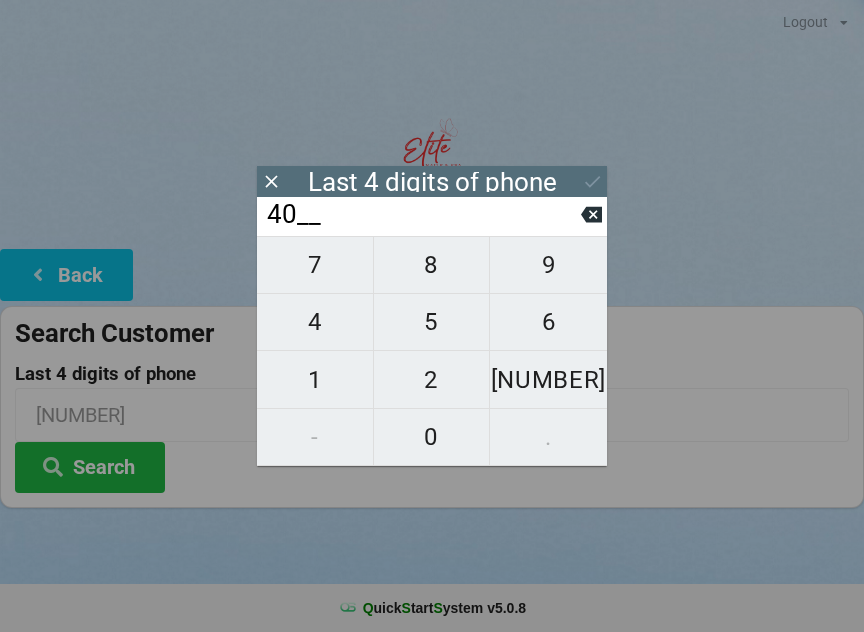 click on "40__" at bounding box center (423, 215) 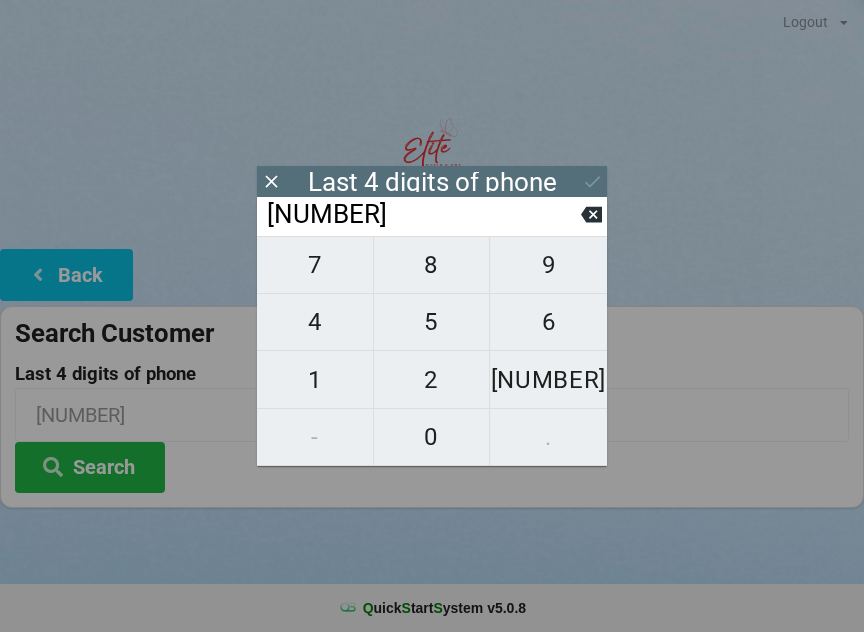 click on "[NUMBER]" at bounding box center [423, 215] 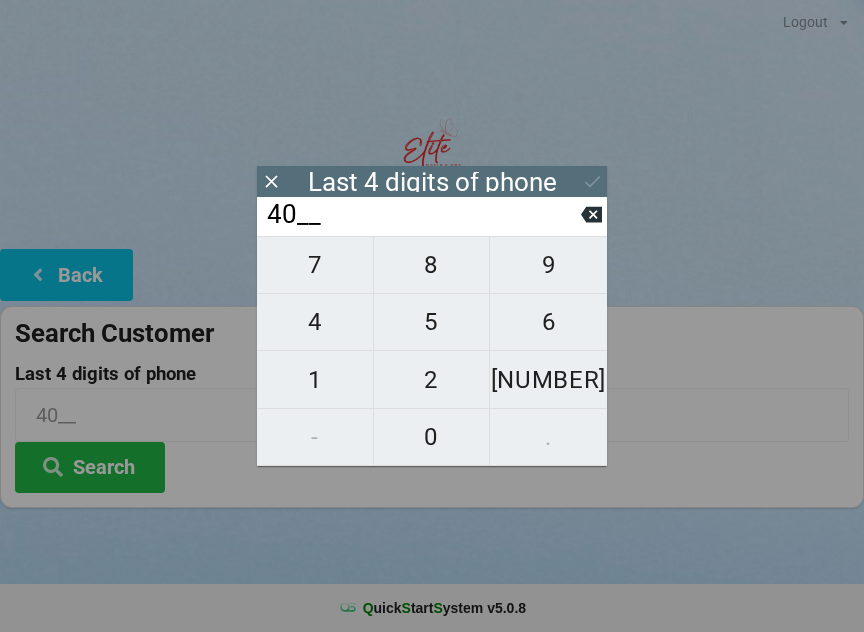 click on "40__" at bounding box center [423, 215] 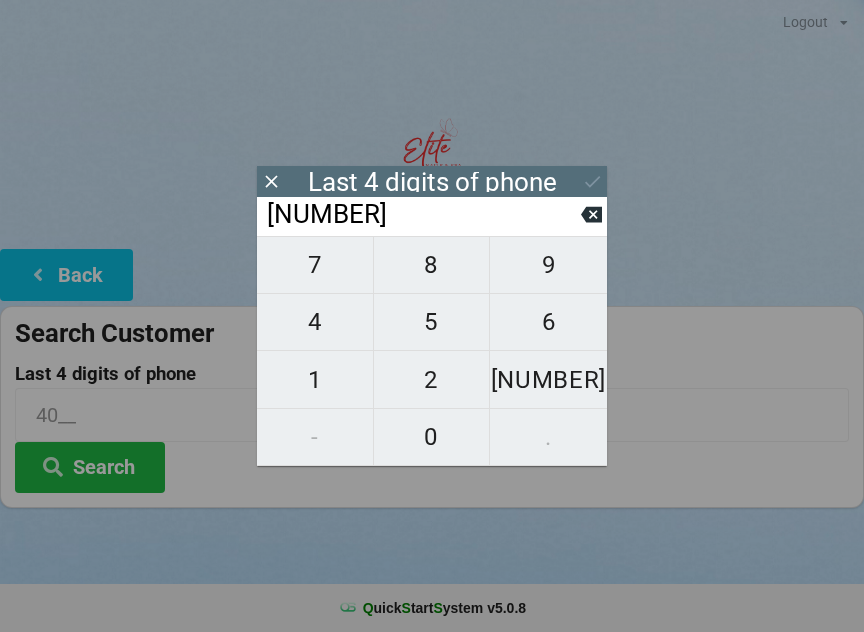 click at bounding box center (591, 215) 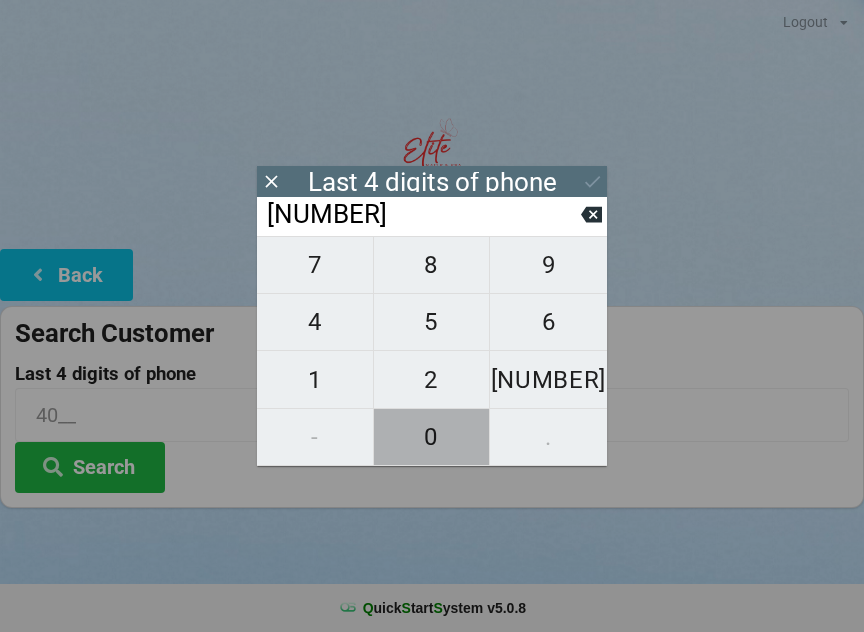 click on "0" at bounding box center [315, 265] 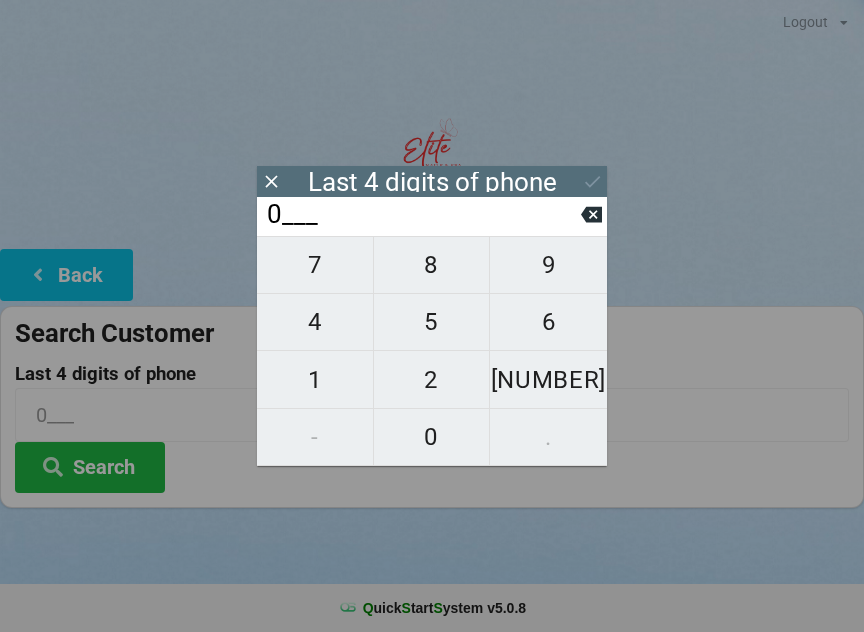 click on "1" at bounding box center [315, 265] 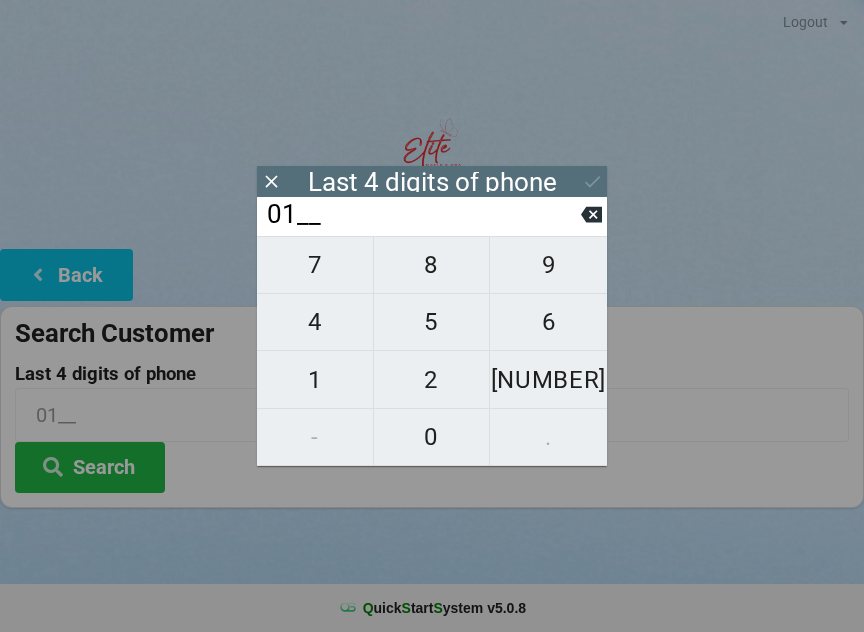 click on "4" at bounding box center [315, 265] 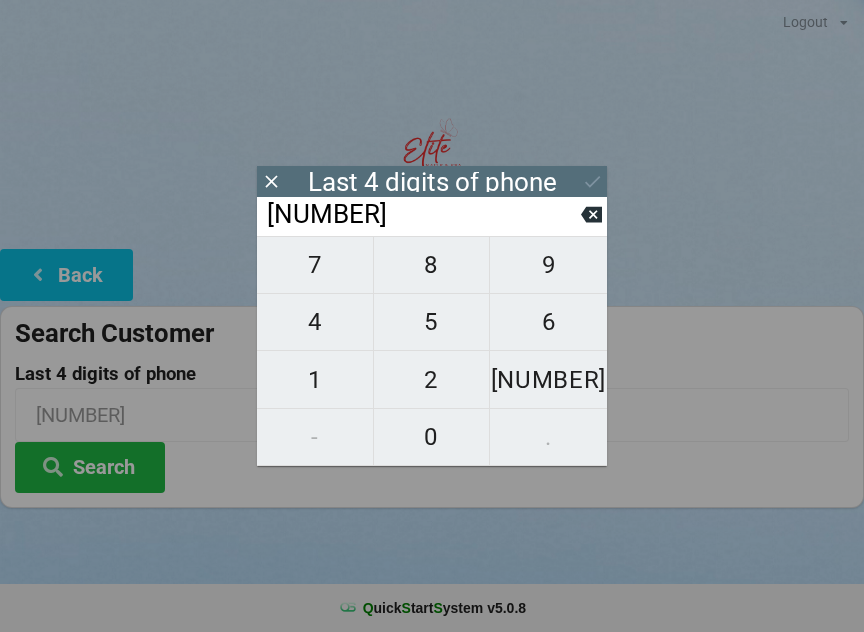 click on "6" at bounding box center [315, 265] 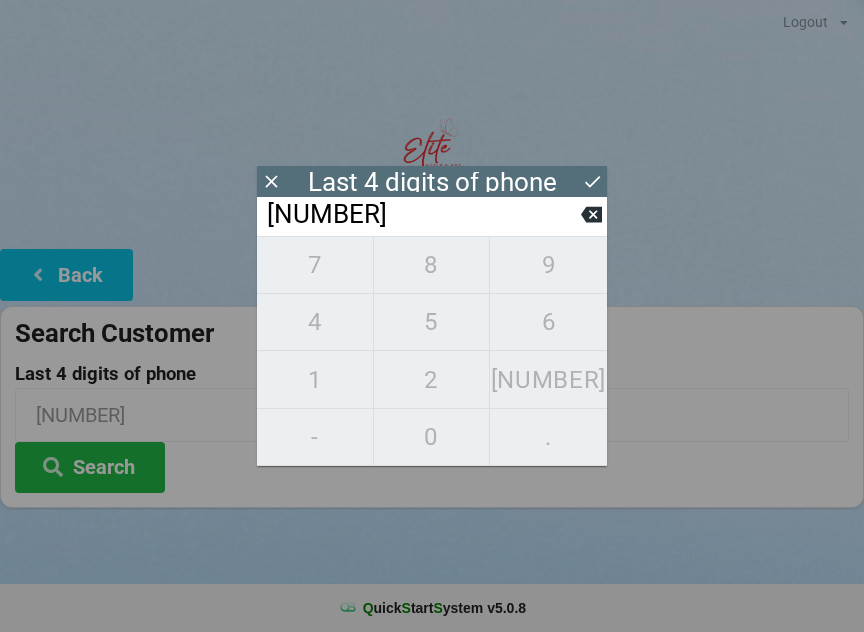 click at bounding box center (271, 181) 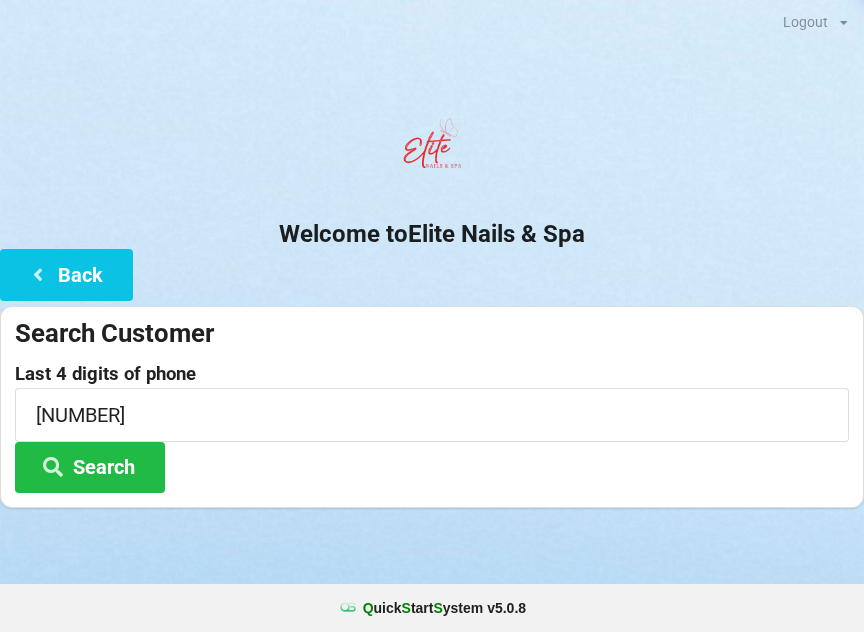 click on "Search" at bounding box center [90, 467] 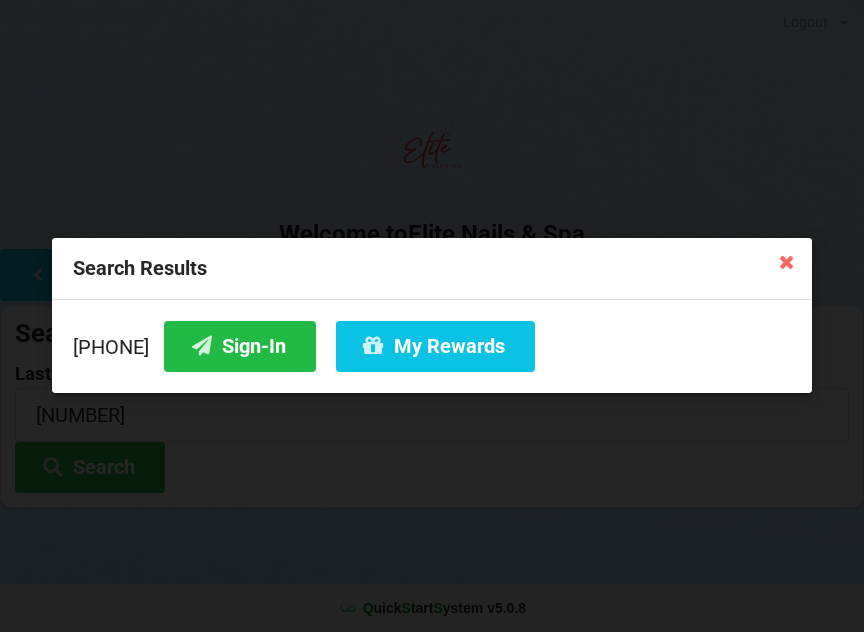 click on "Sign-In" at bounding box center [240, 346] 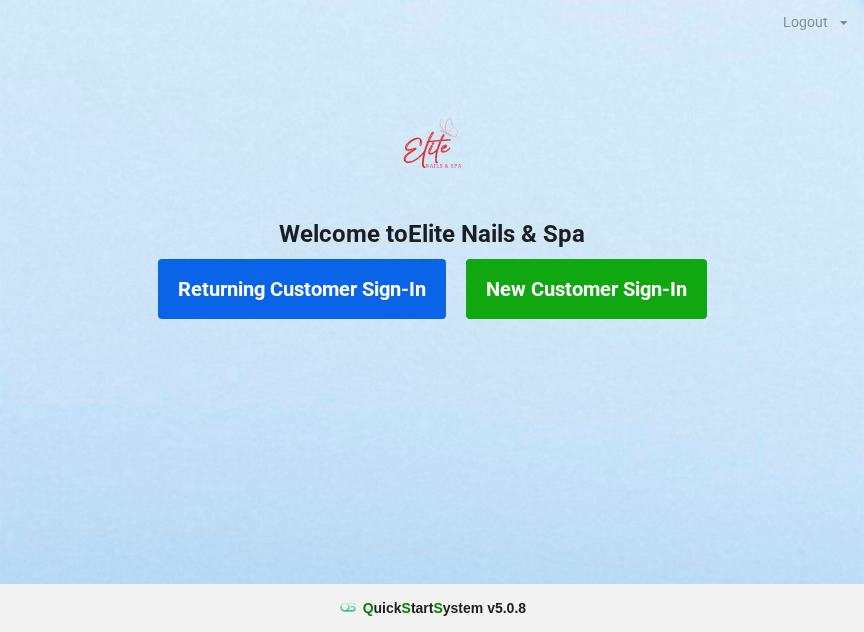 click on "New Customer Sign-In" at bounding box center (586, 289) 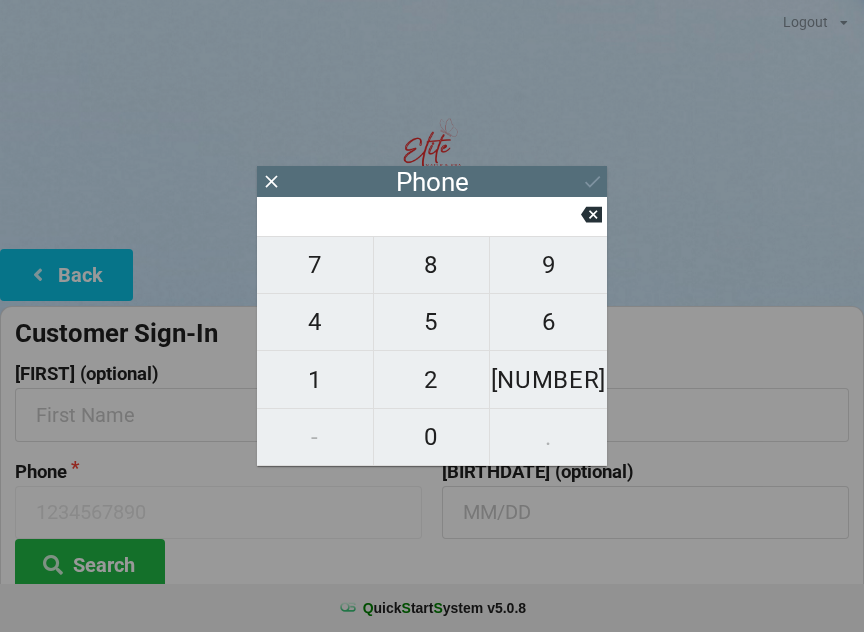click on "8" at bounding box center [315, 265] 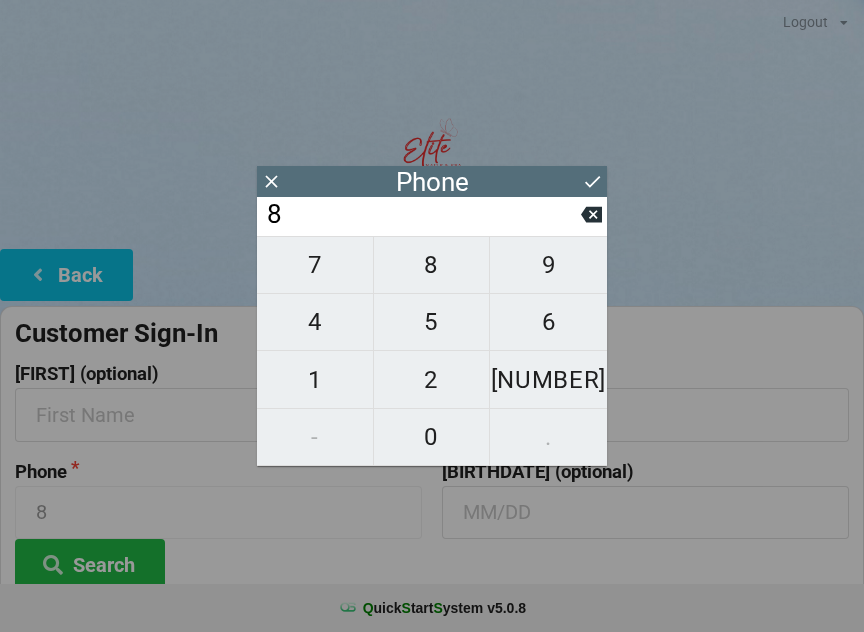 click on "7" at bounding box center (315, 265) 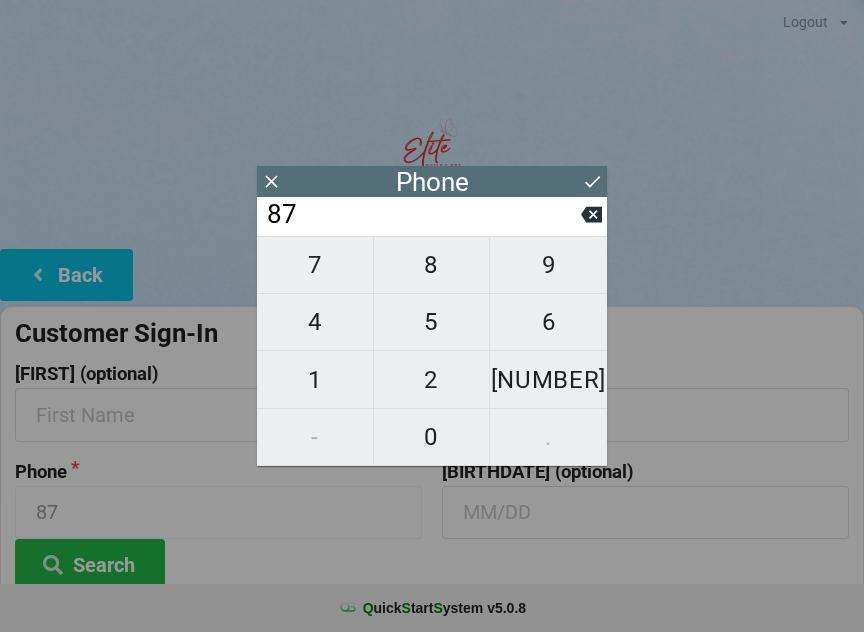 click at bounding box center [591, 214] 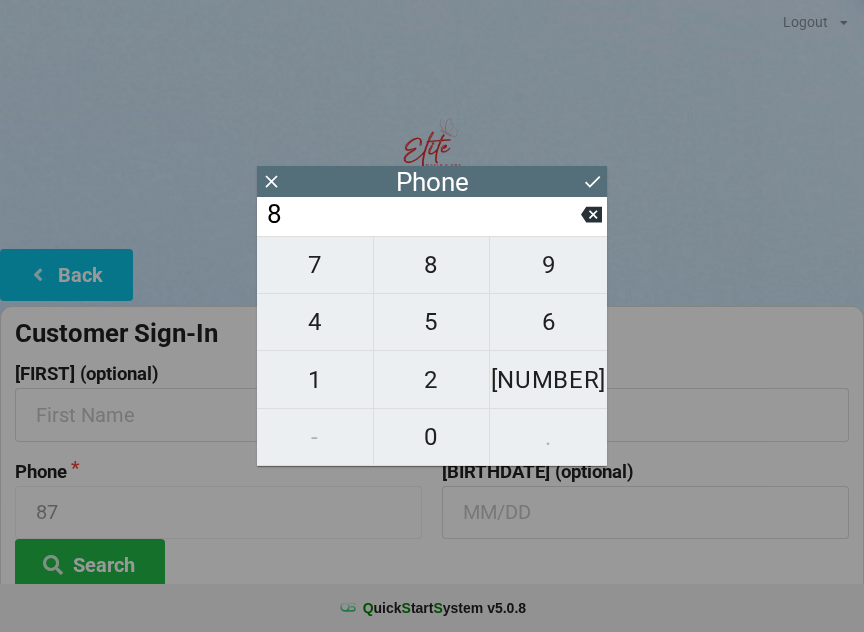 click at bounding box center (591, 214) 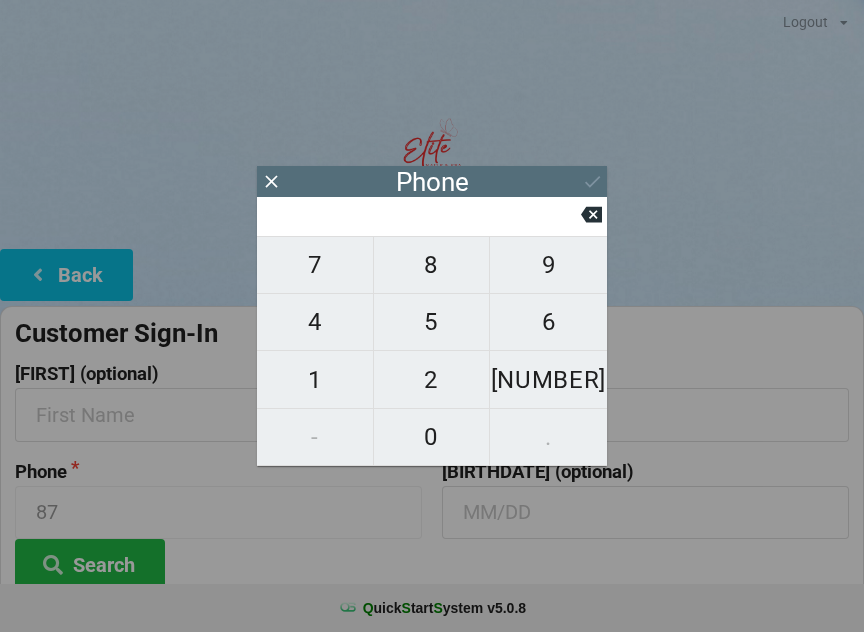 click on "7" at bounding box center [315, 265] 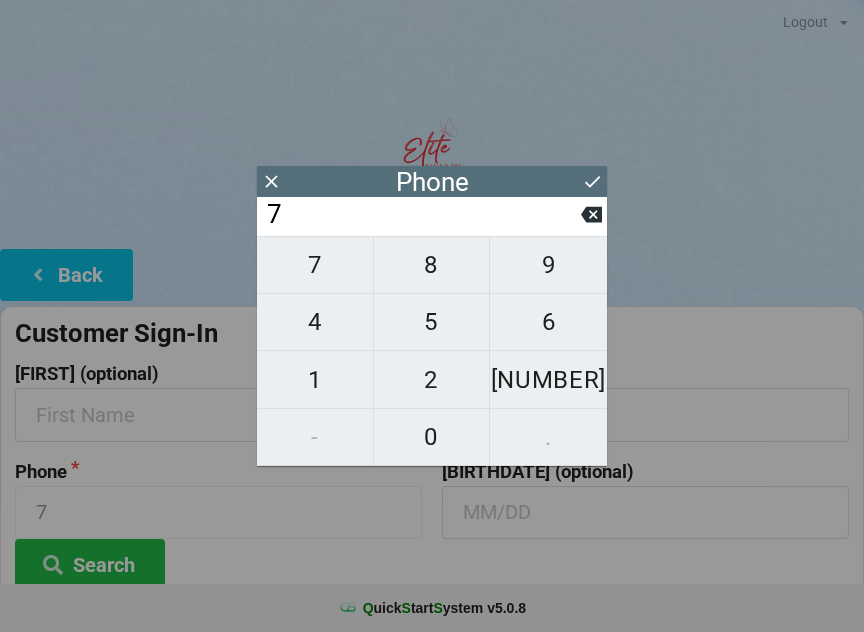 click on "8" at bounding box center [315, 265] 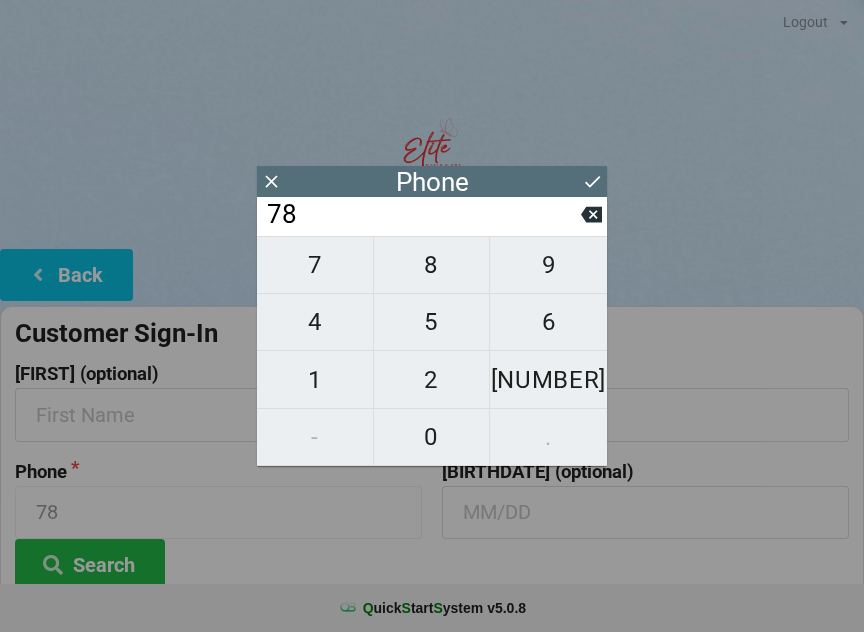 click on "7" at bounding box center (315, 265) 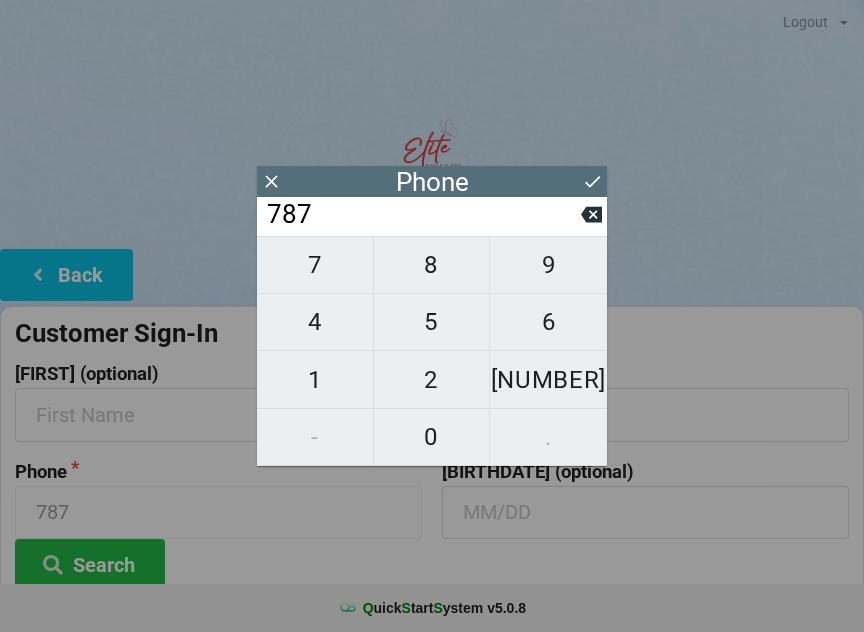 click on "[NUMBER]" at bounding box center (315, 265) 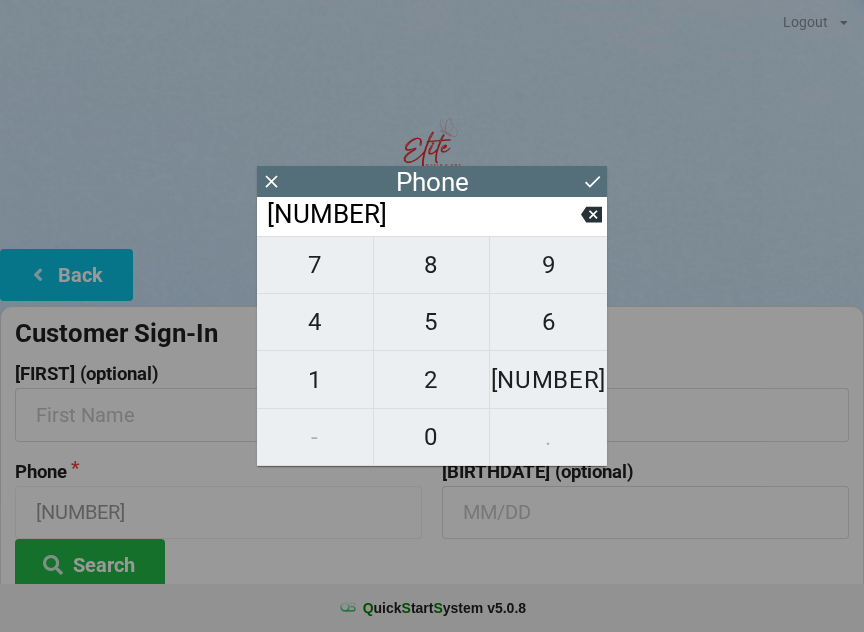 click on "1" at bounding box center (315, 265) 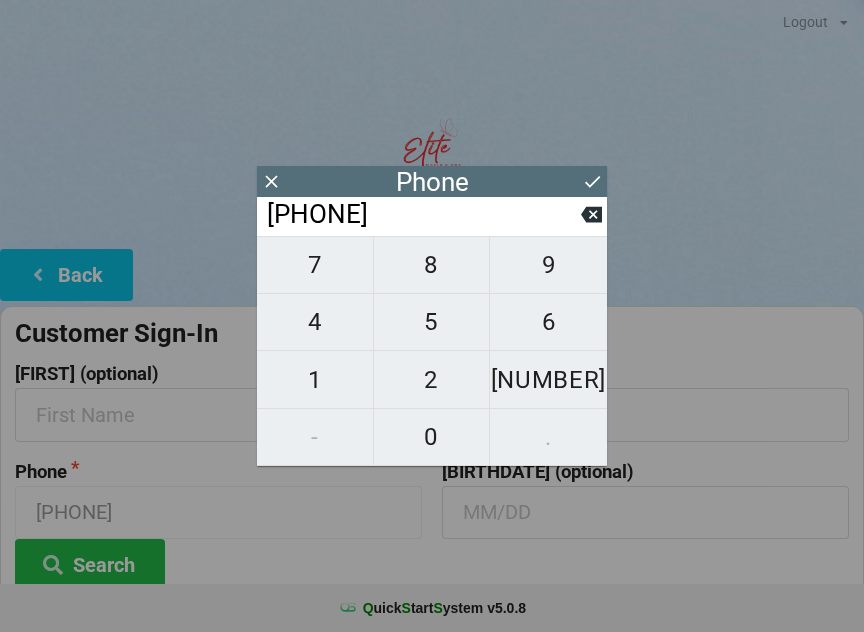 click on "6" at bounding box center (315, 265) 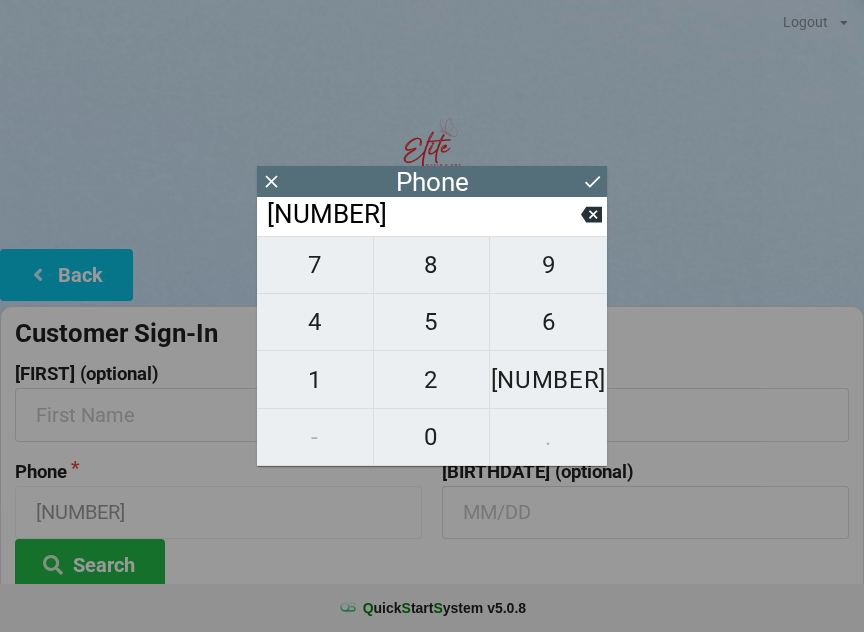 click on "0" at bounding box center [315, 265] 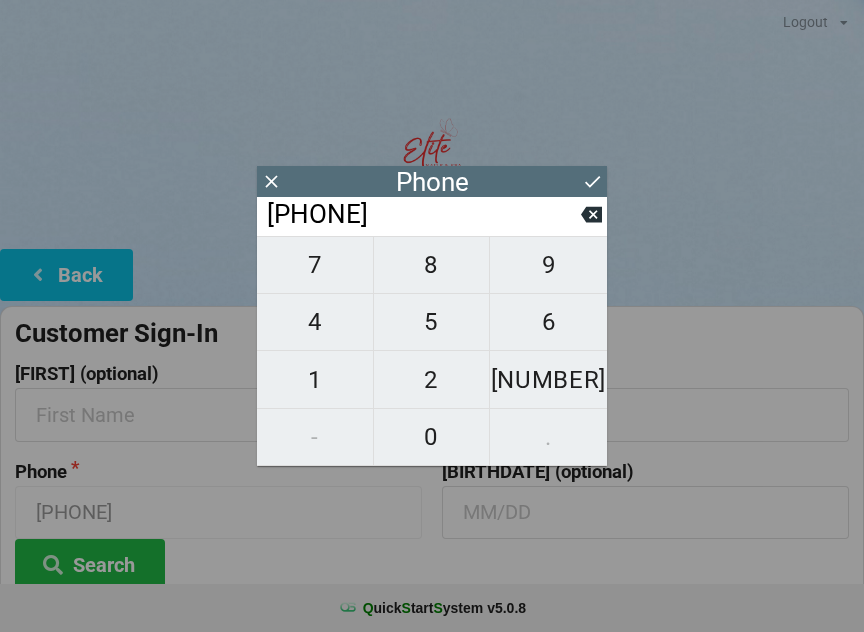 click on "7" at bounding box center (315, 265) 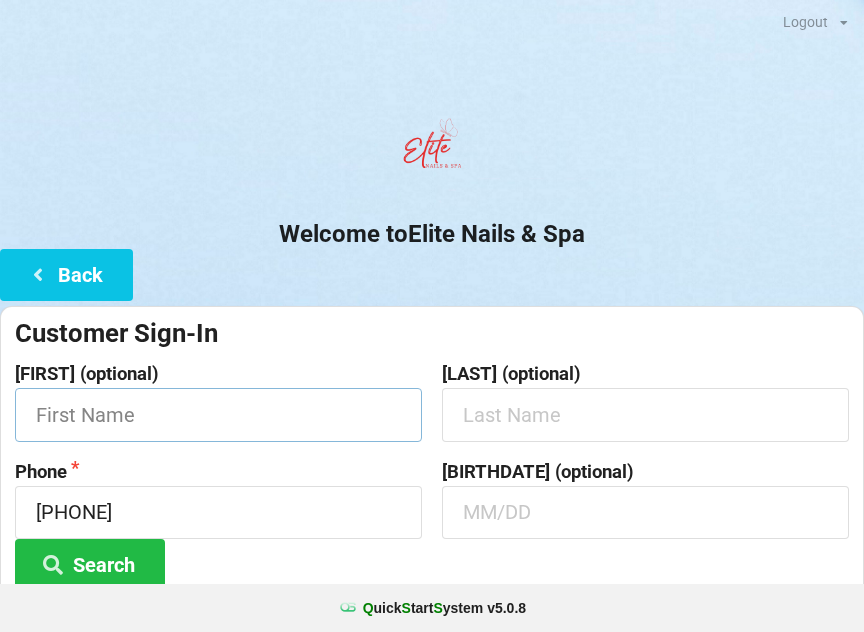 click at bounding box center [218, 414] 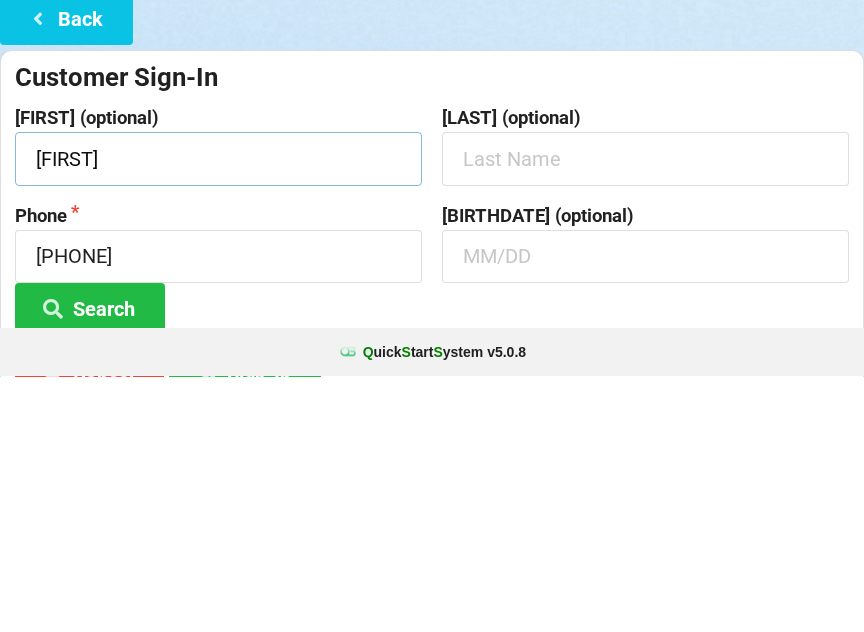 type on "[FIRST]" 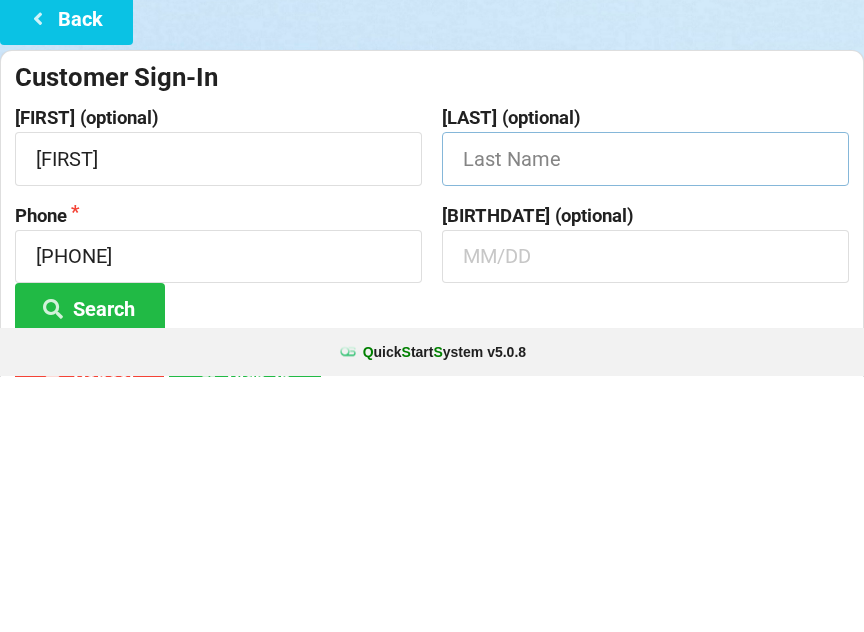 click at bounding box center (218, 414) 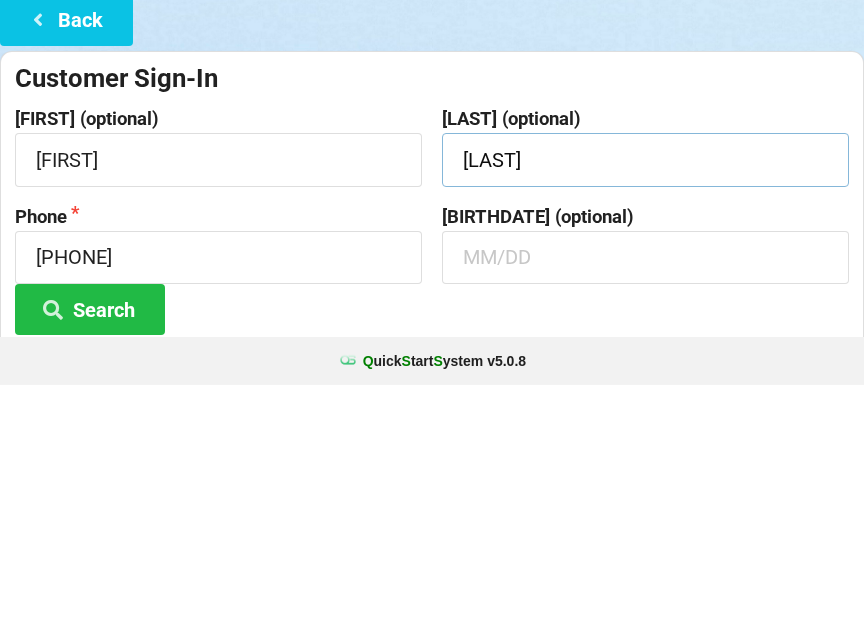 scroll, scrollTop: 8, scrollLeft: 0, axis: vertical 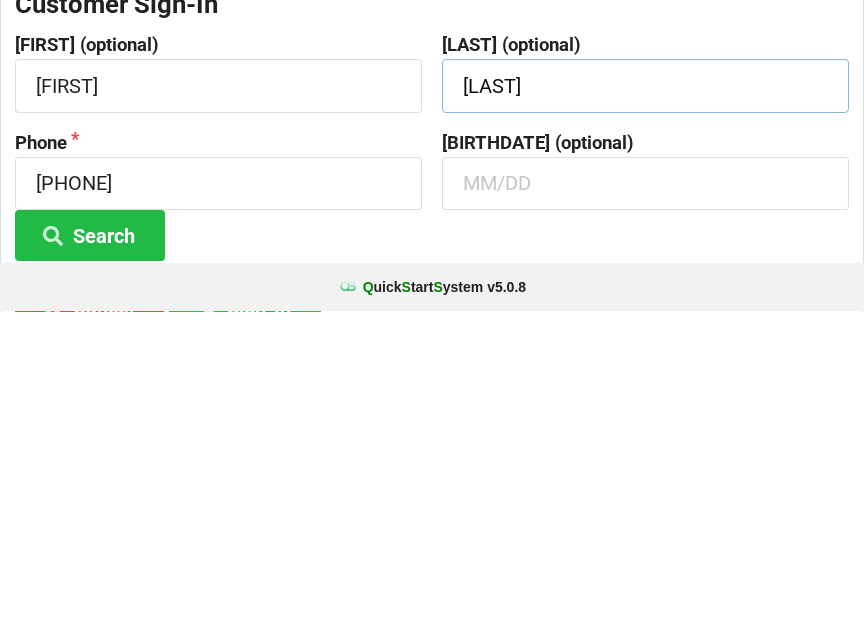 type on "[LAST]" 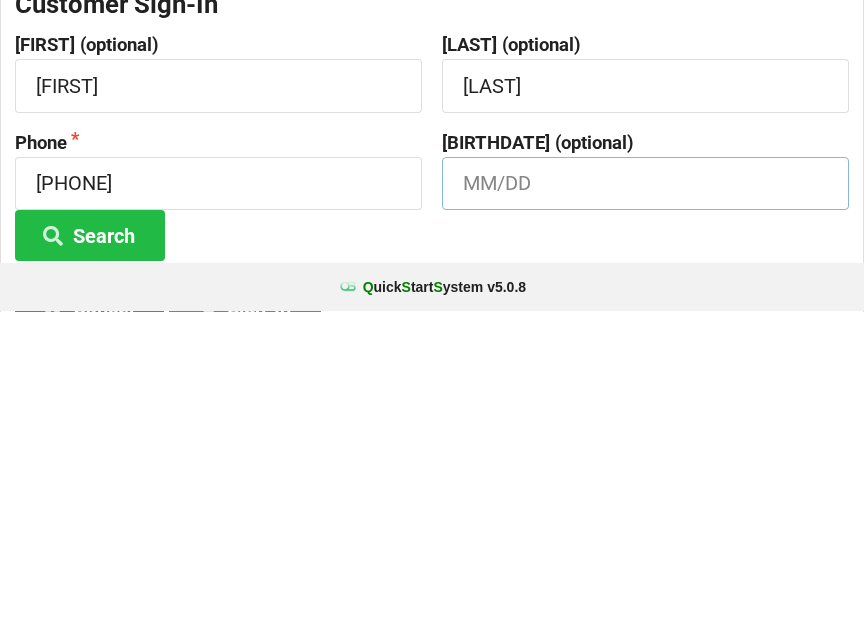 click at bounding box center [218, 406] 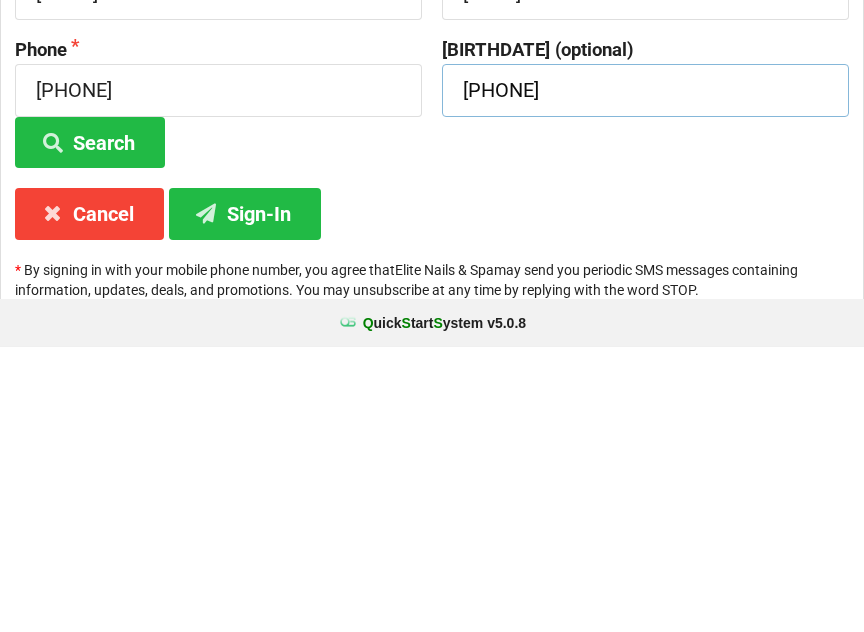 scroll, scrollTop: 138, scrollLeft: 0, axis: vertical 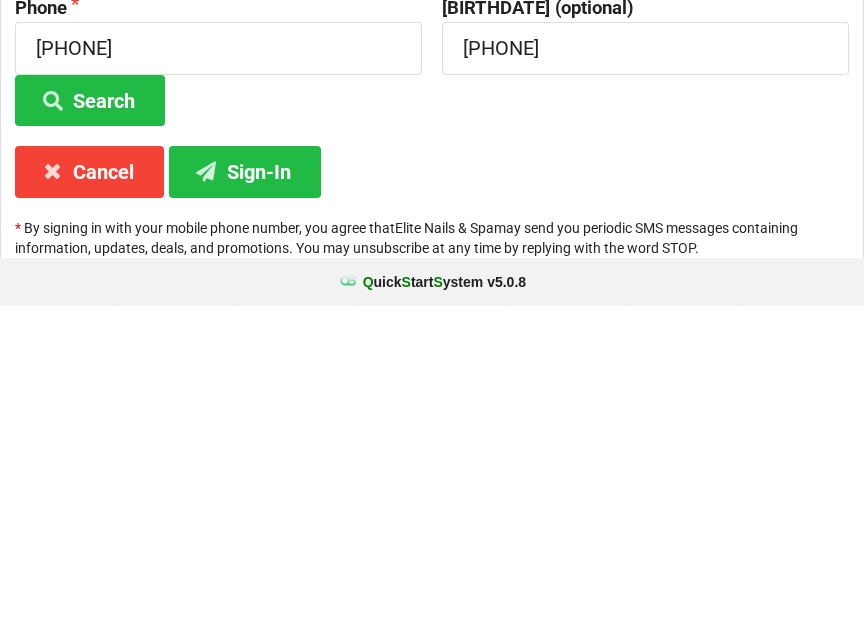 click on "Sign-In" at bounding box center (90, 426) 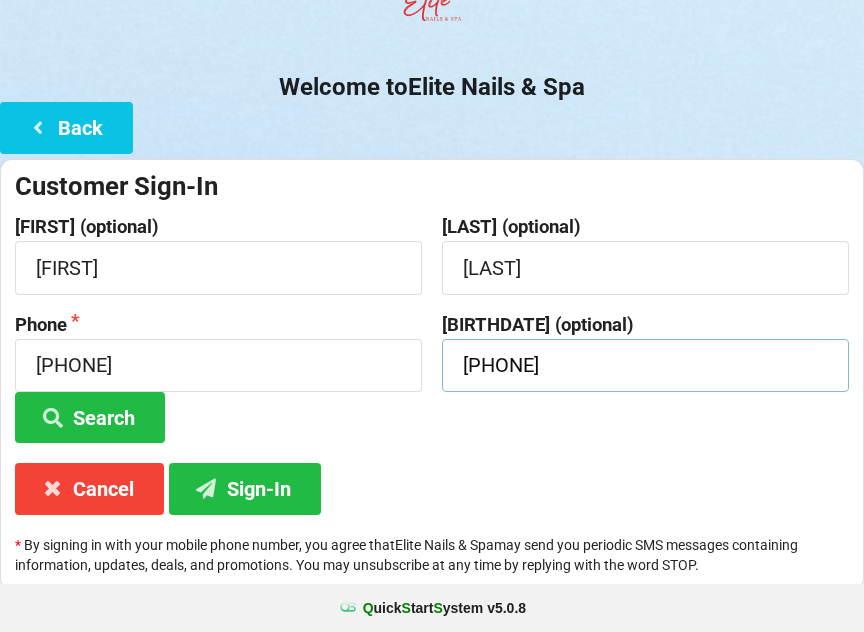 click on "[PHONE]" at bounding box center [218, 267] 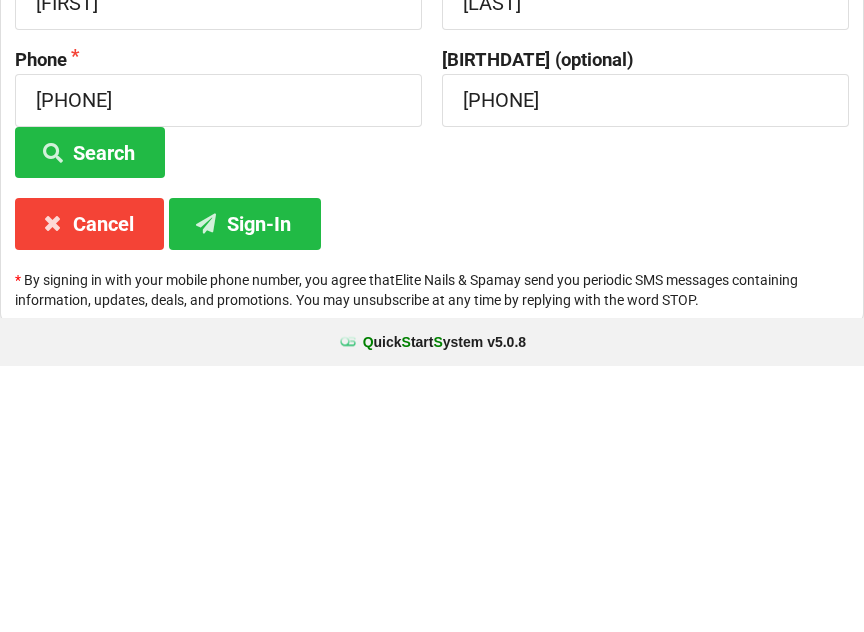 click on "Sign-In" at bounding box center (90, 418) 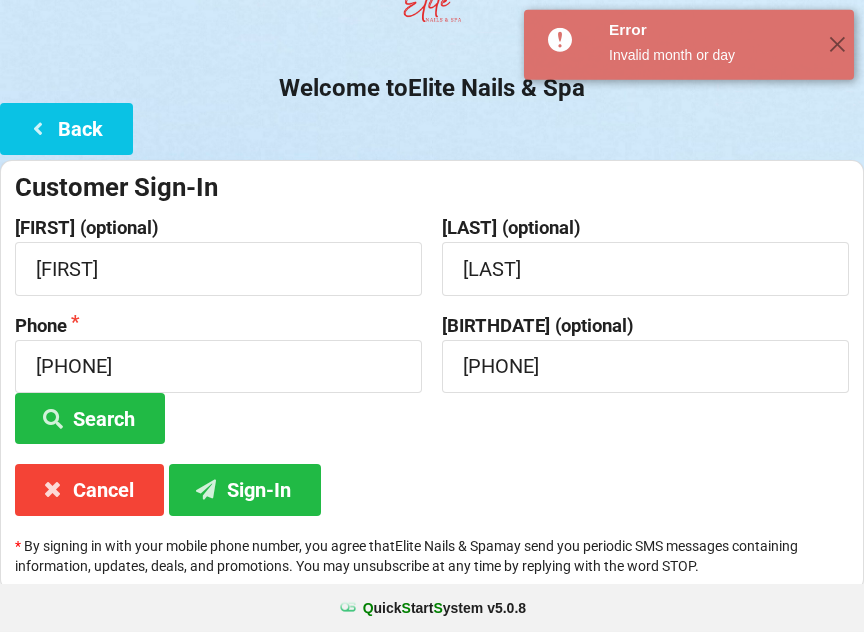 scroll, scrollTop: 147, scrollLeft: 0, axis: vertical 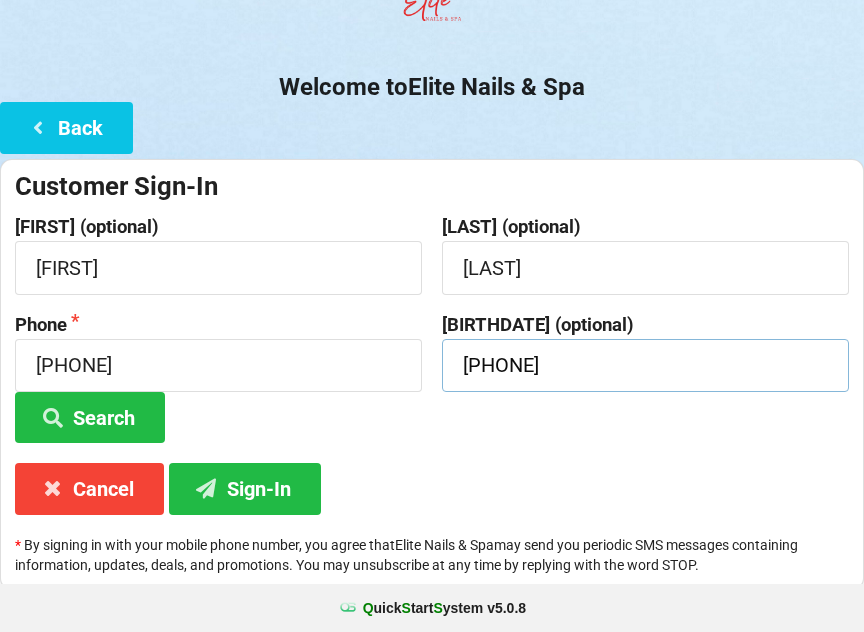 click on "[PHONE]" at bounding box center [218, 267] 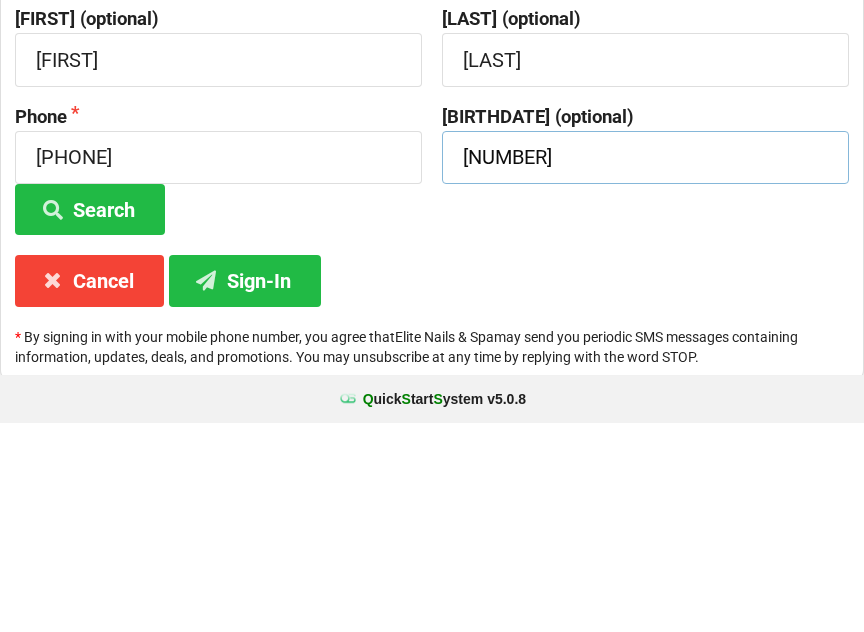 type on "10" 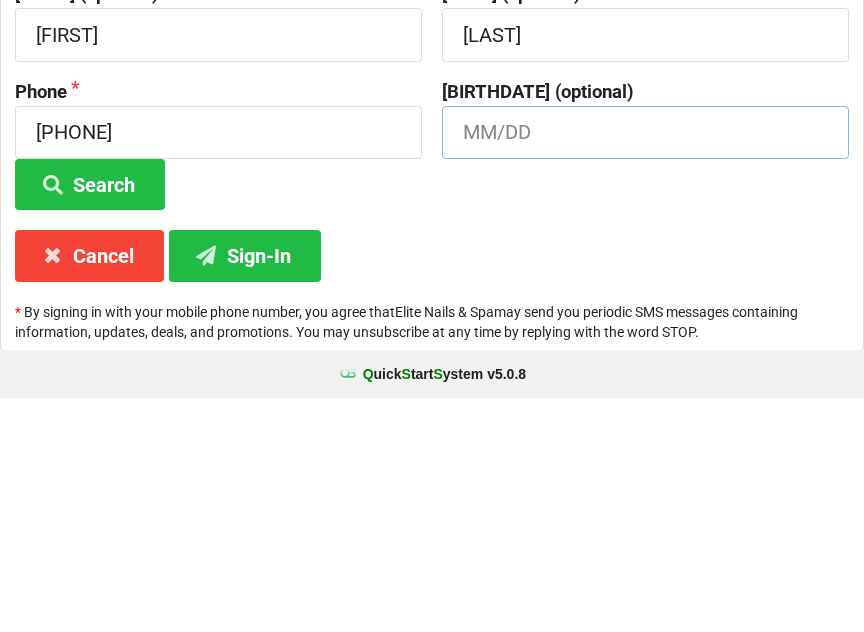 type 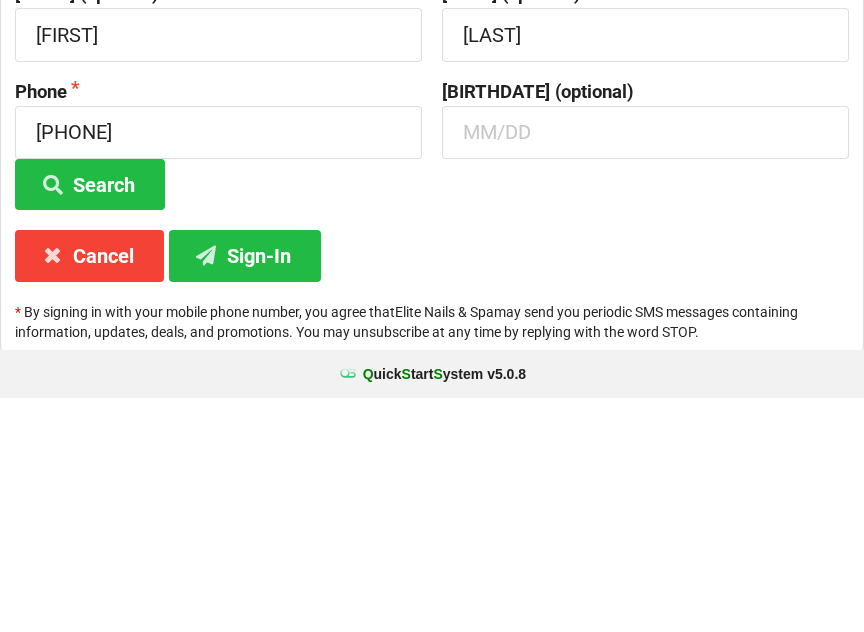 click on "Sign-In" at bounding box center [90, 418] 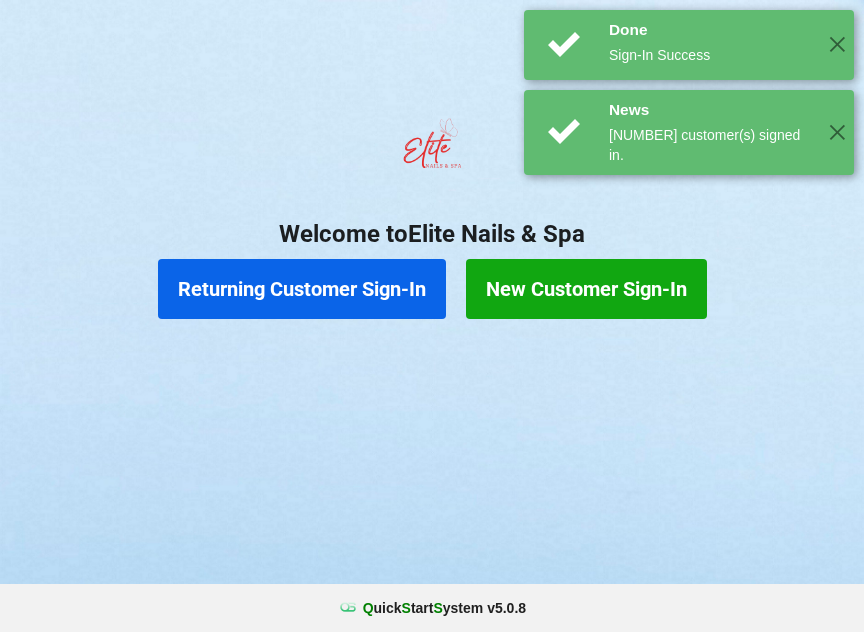 scroll, scrollTop: 0, scrollLeft: 0, axis: both 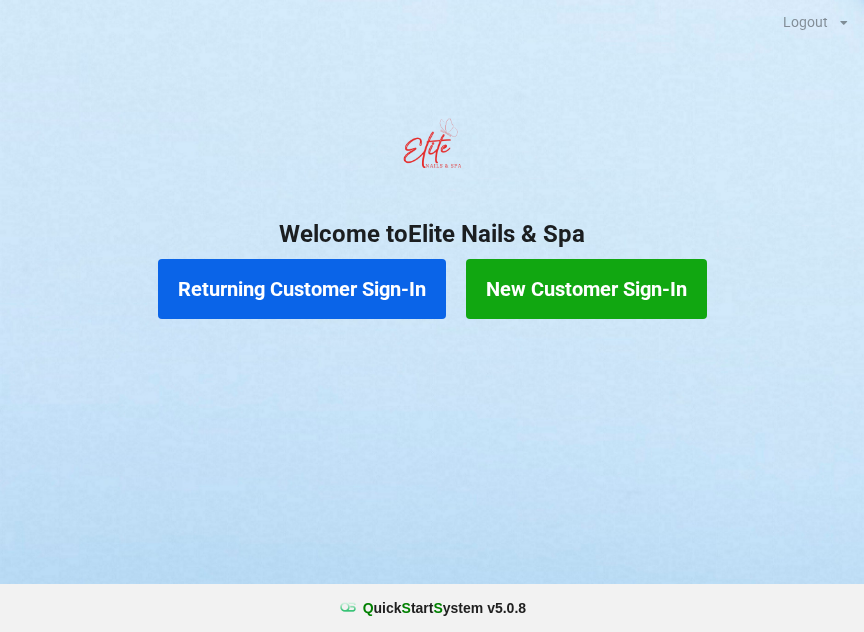 click on "Returning Customer Sign-In" at bounding box center [302, 289] 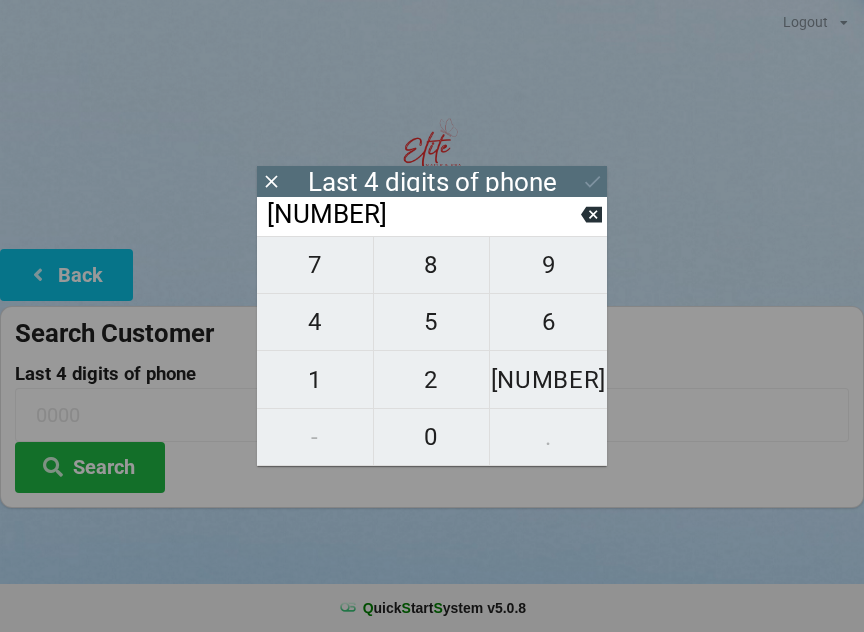 click on "0" at bounding box center [315, 265] 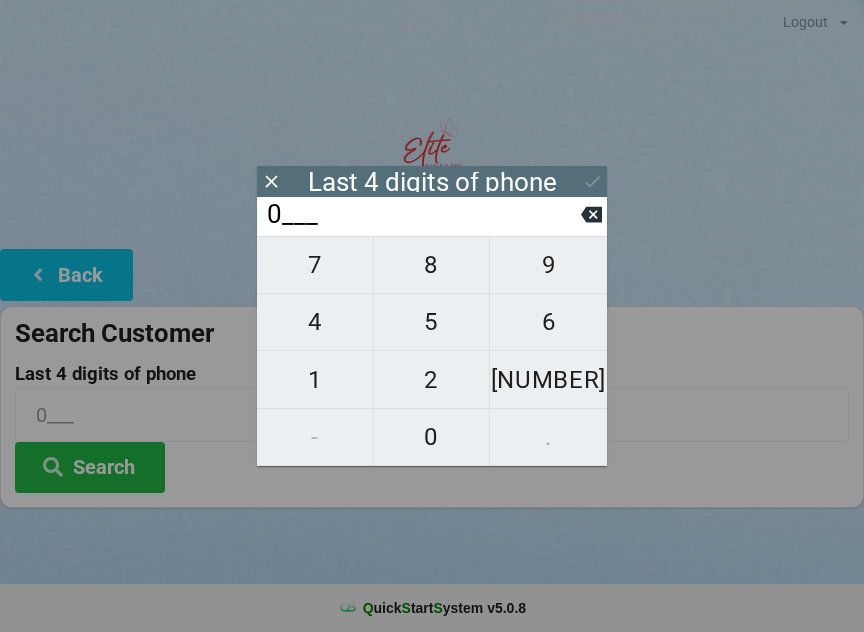 click on "8" at bounding box center (315, 265) 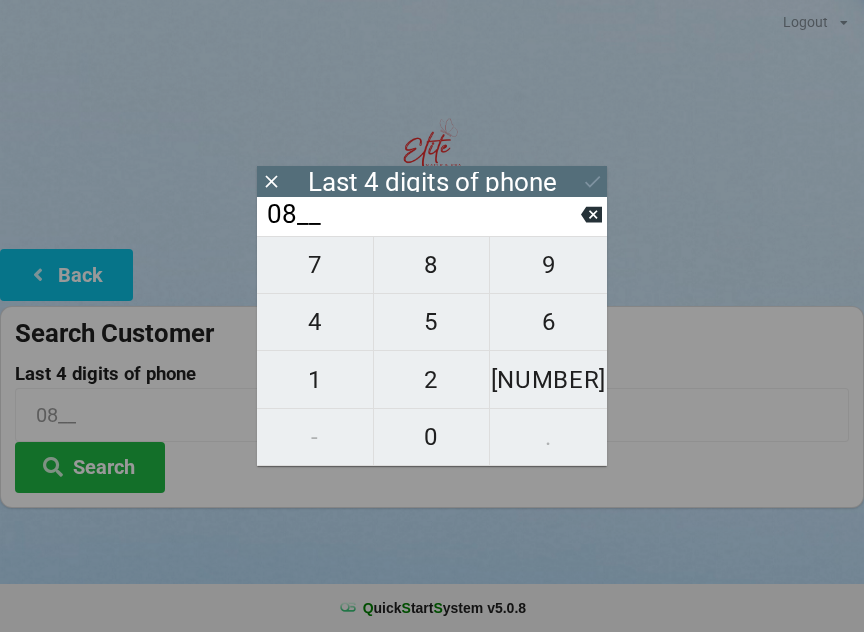 click on "2" at bounding box center [315, 265] 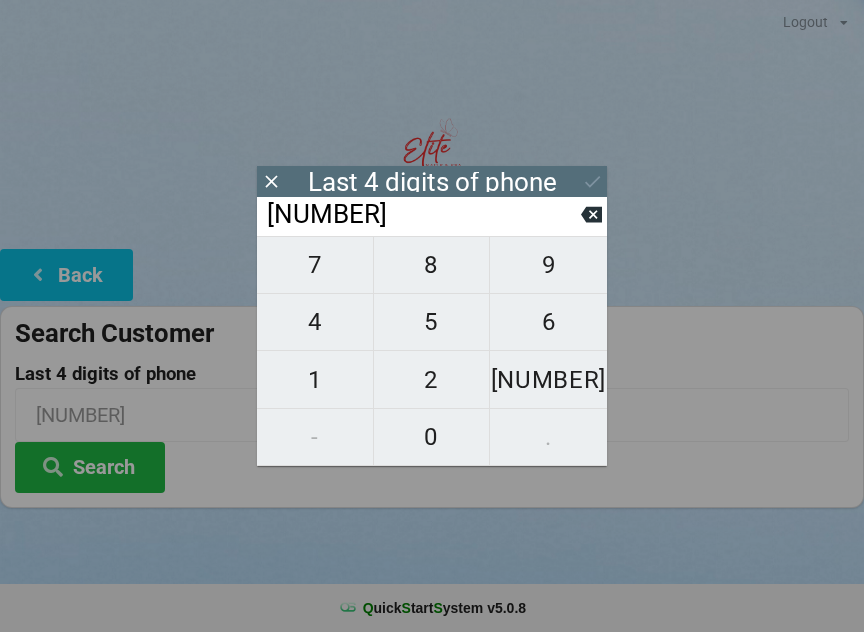 click on "0" at bounding box center (315, 265) 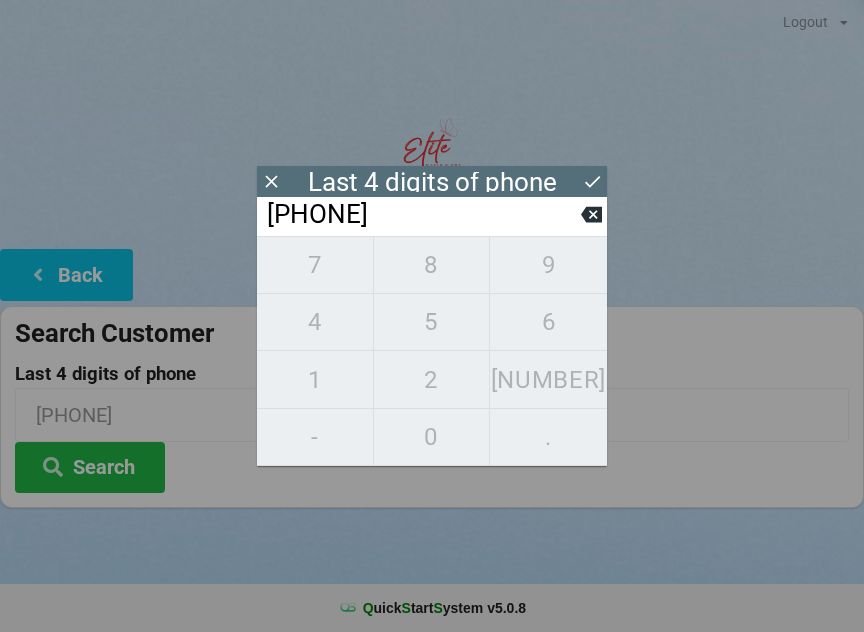 click on "Search" at bounding box center [90, 467] 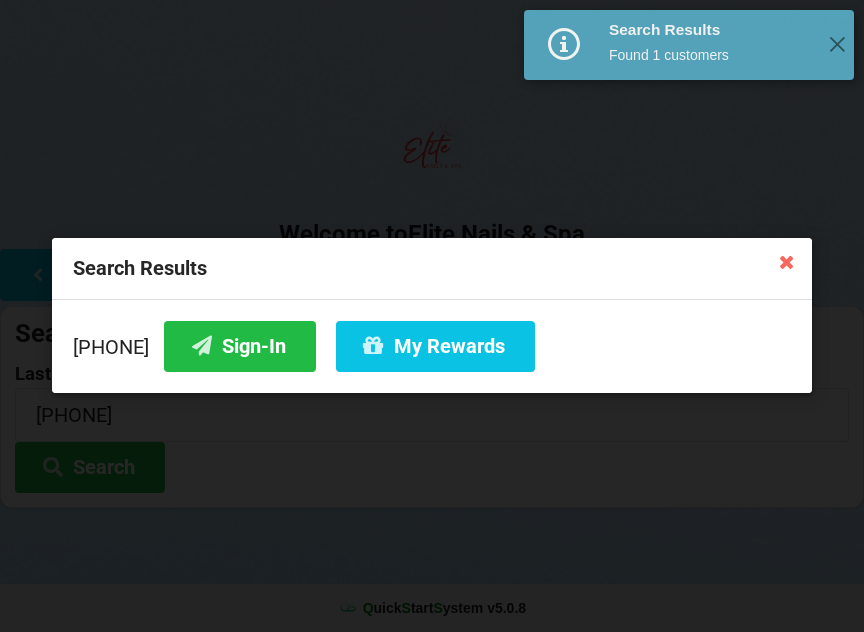 click on "My Rewards" at bounding box center [435, 346] 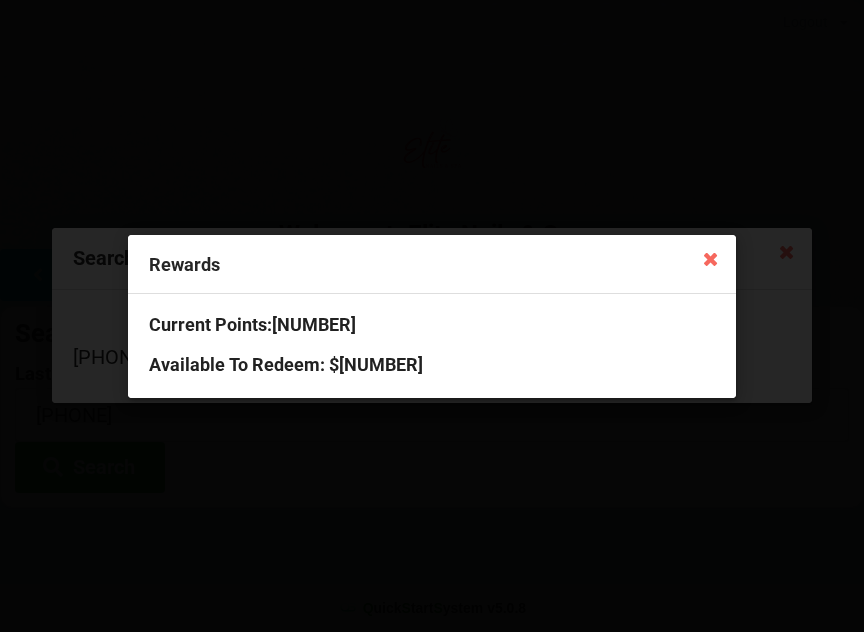 click at bounding box center [710, 258] 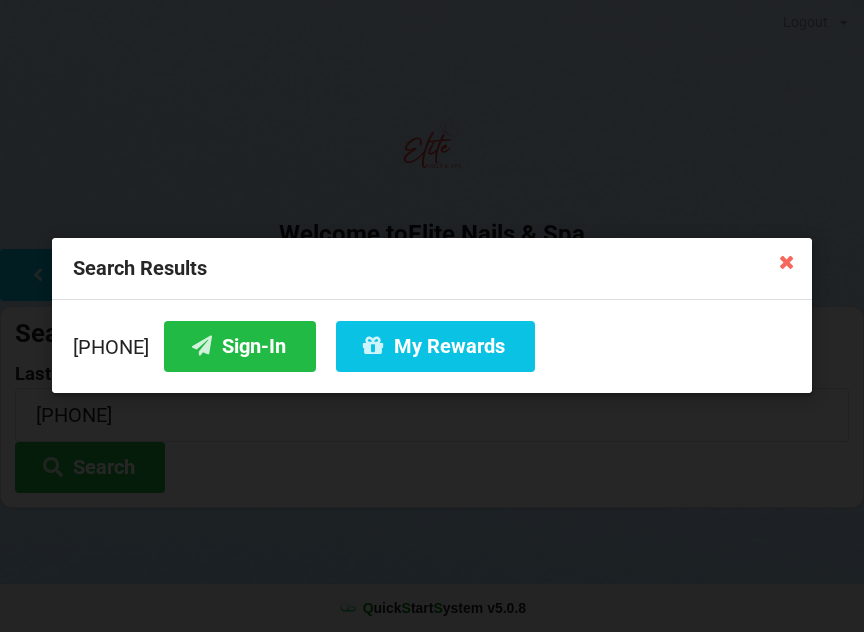click on "Sign-In" at bounding box center (240, 346) 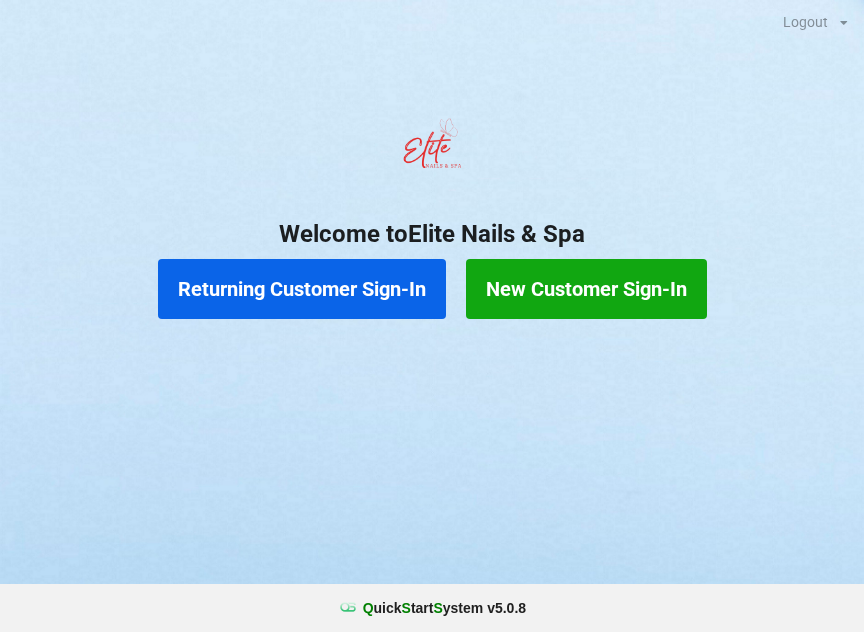 click on "New Customer Sign-In" at bounding box center (586, 289) 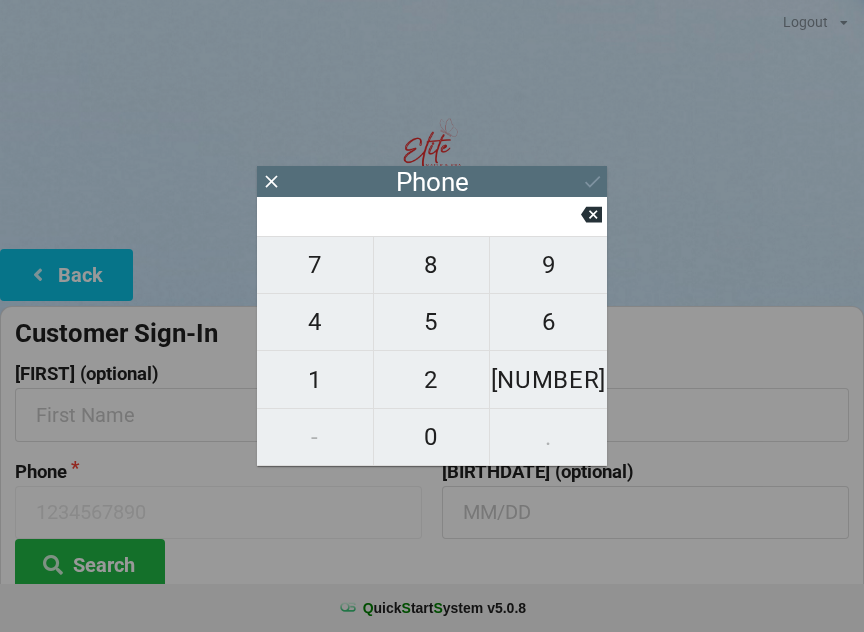 click on "8" at bounding box center (315, 265) 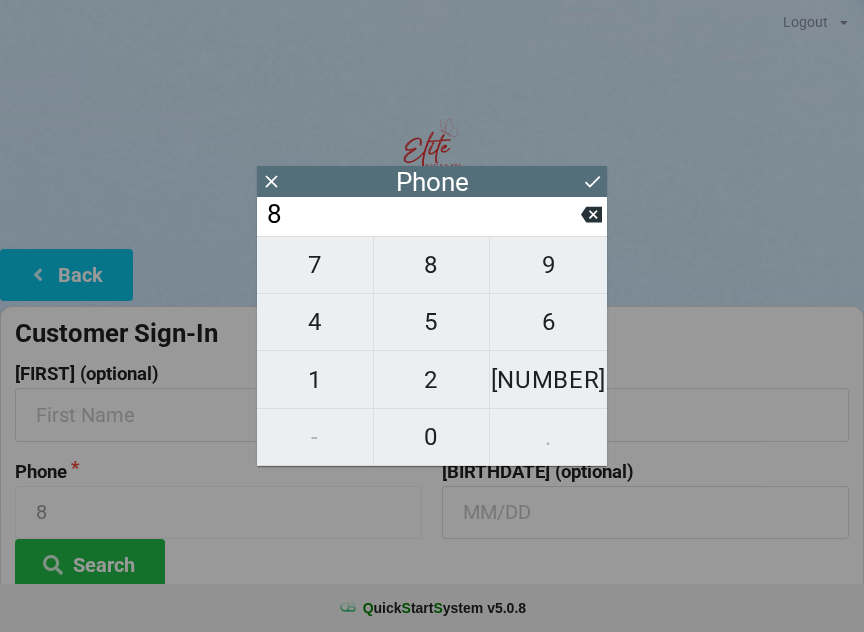 click on "6" at bounding box center [315, 265] 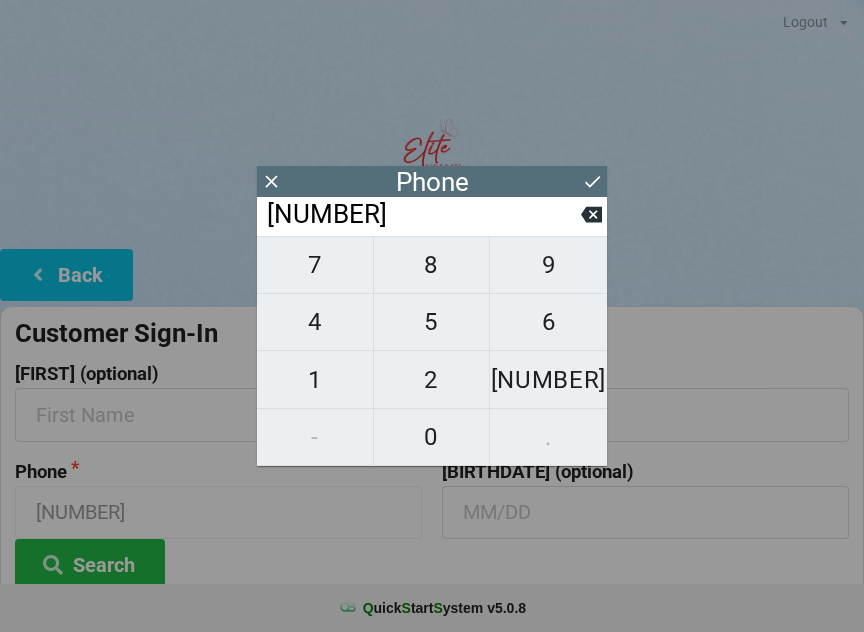 click on "[NUMBER]" at bounding box center [315, 265] 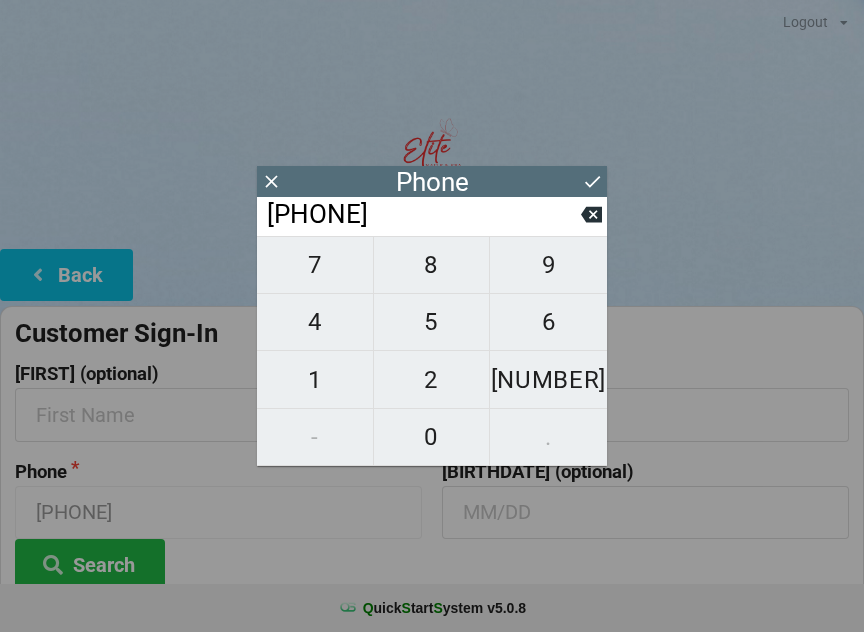 click on "5" at bounding box center [315, 265] 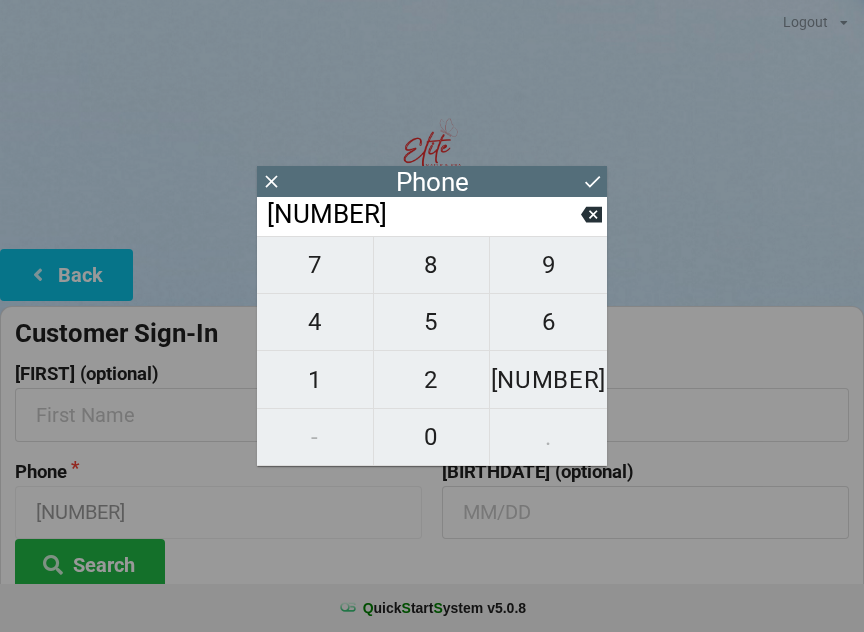 click on "6" at bounding box center (315, 265) 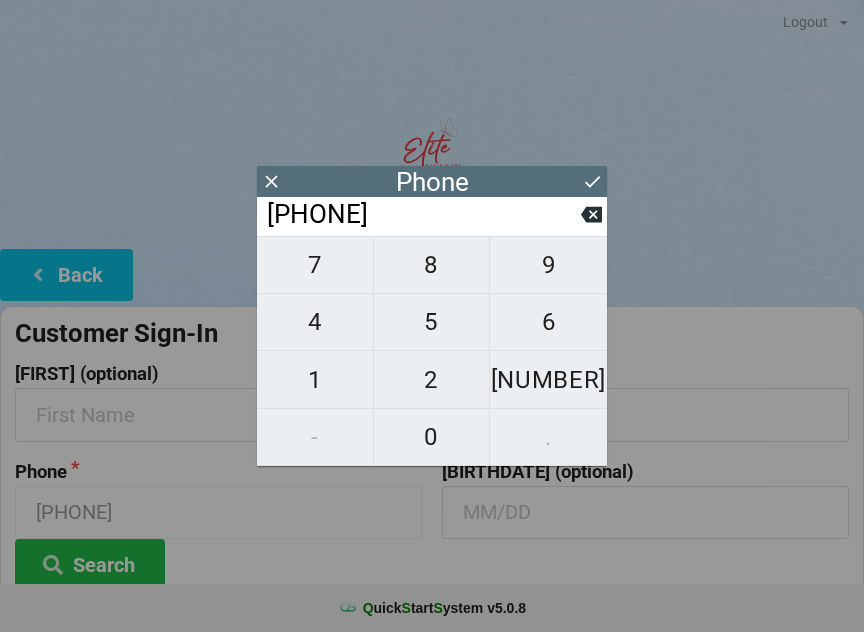 click on "2" at bounding box center [315, 265] 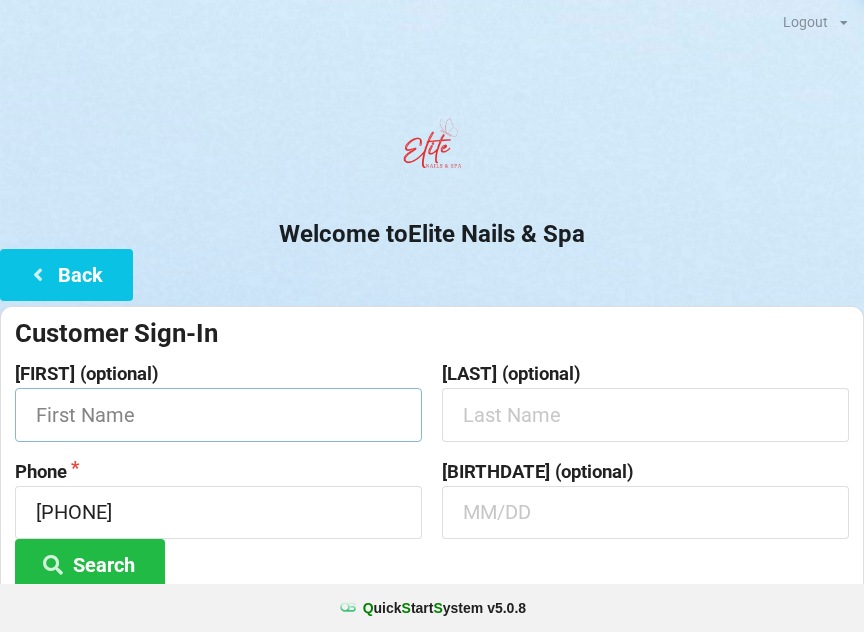 click at bounding box center [218, 414] 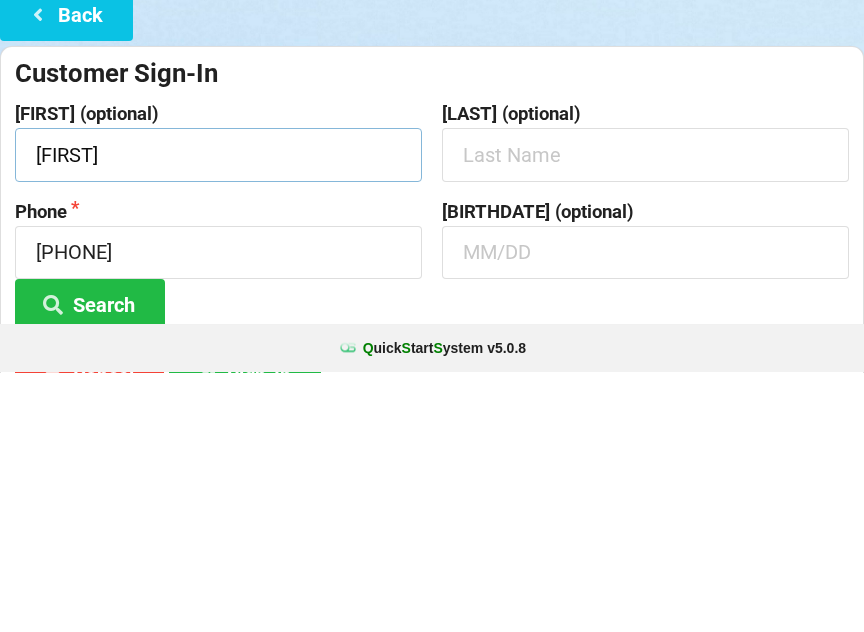 type on "[FIRST]" 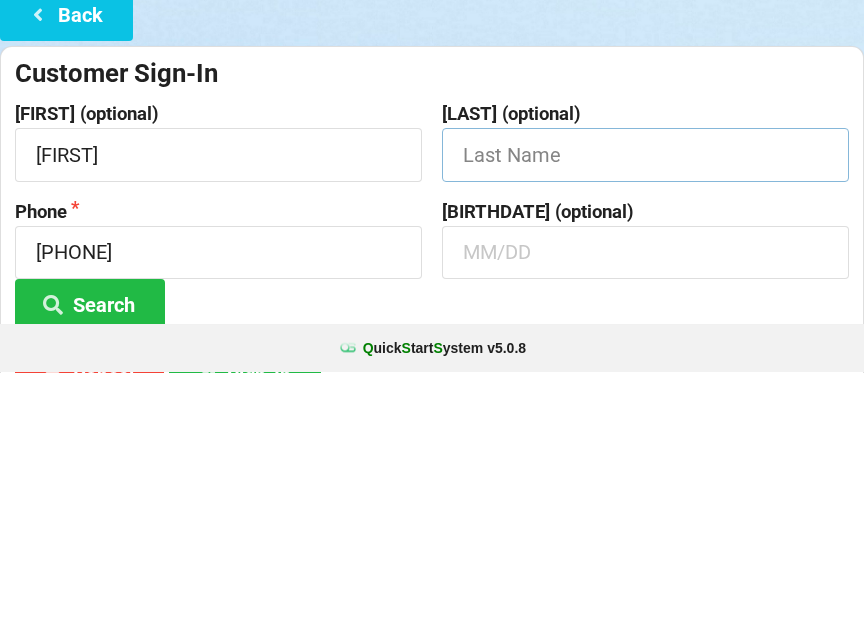 click at bounding box center [218, 414] 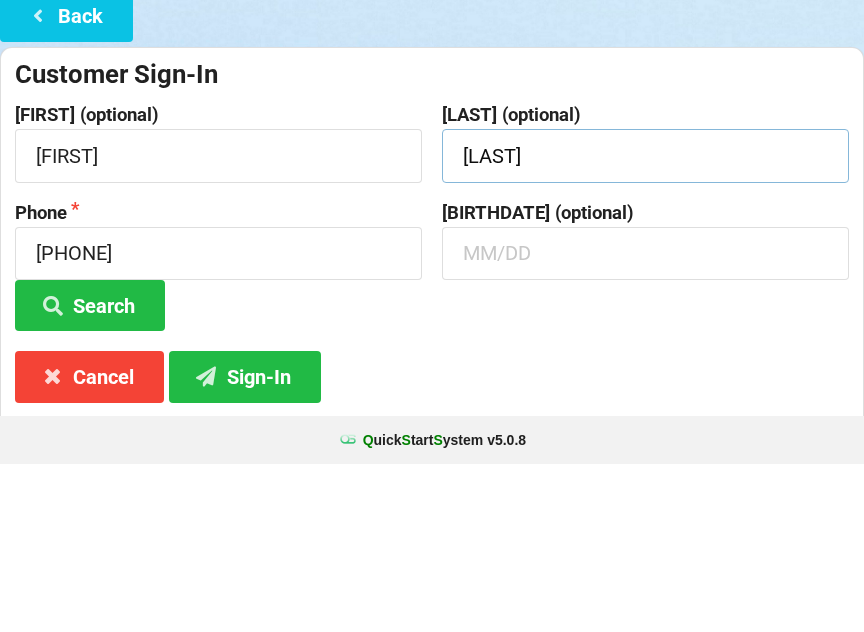 scroll, scrollTop: 101, scrollLeft: 0, axis: vertical 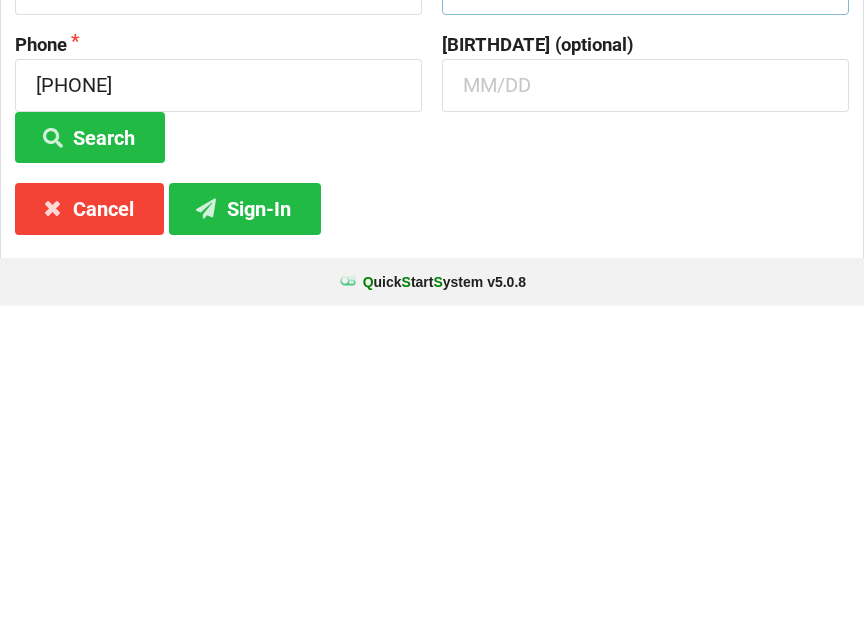 type on "[LAST]" 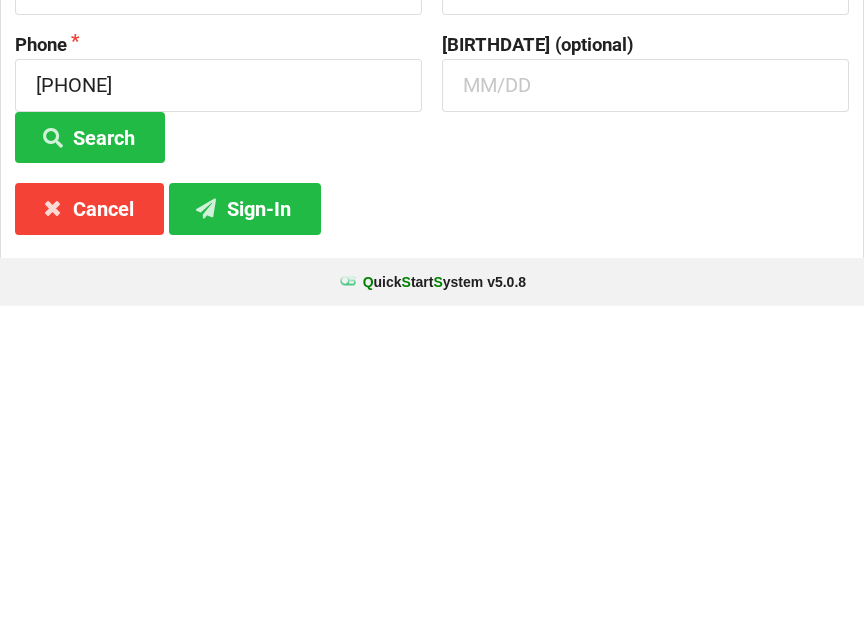 click on "Search" at bounding box center [90, 463] 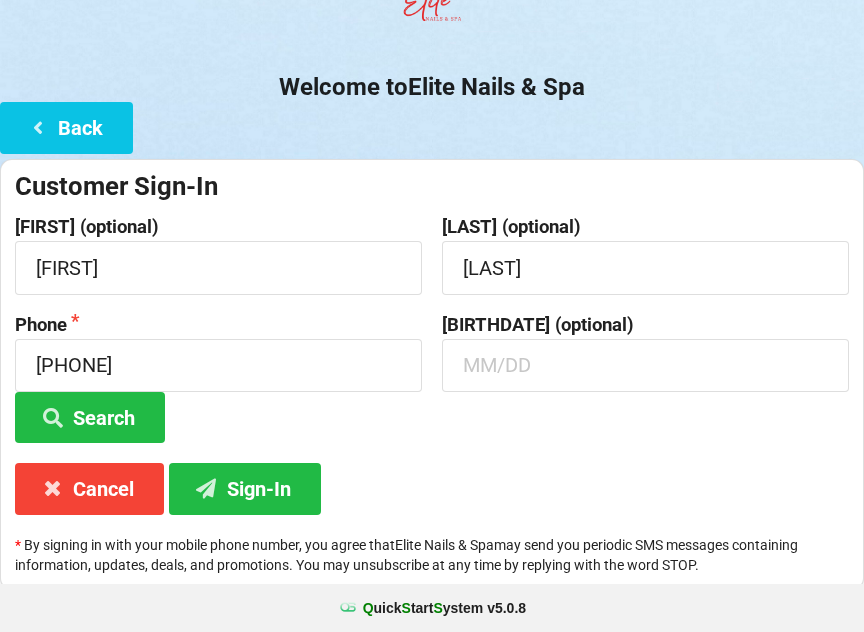 click on "Sign-In" at bounding box center [90, 417] 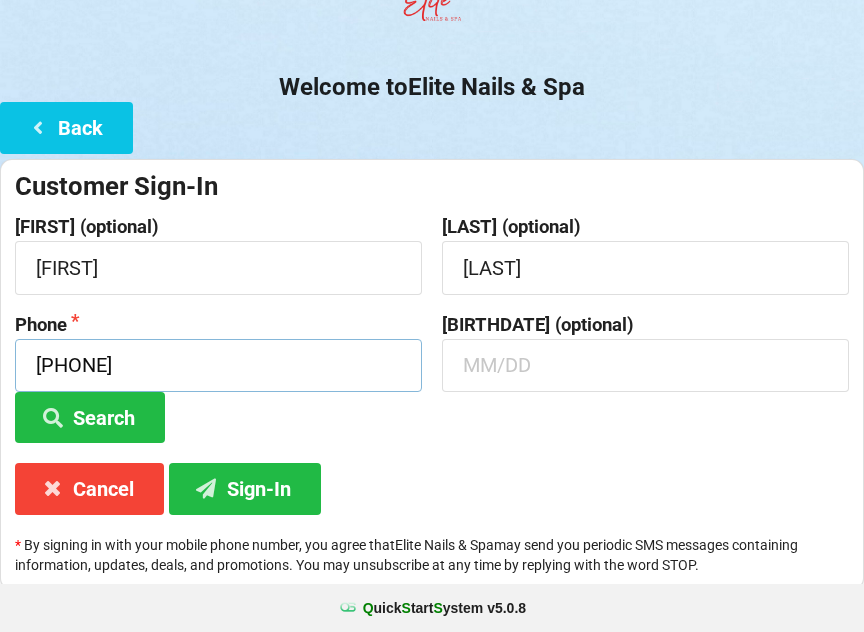 click on "[PHONE]" at bounding box center [218, 365] 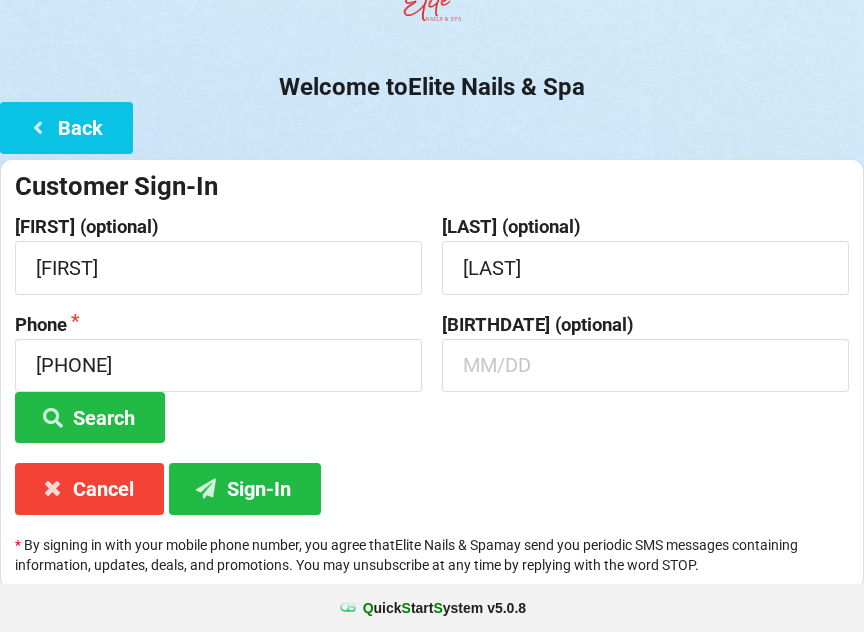 click on "Customer Sign-In [FIRST] (optional) [LAST] (optional) [PHONE] [PHONE] Search [BIRTHDATE] (optional) Cancel Sign-In *   By signing in with your mobile phone number, you agree that  Elite Nails & Spa  may send you periodic SMS messages containing information, updates, deals, and promotions. You may unsubscribe at any time by replying with the word STOP." at bounding box center (432, 374) 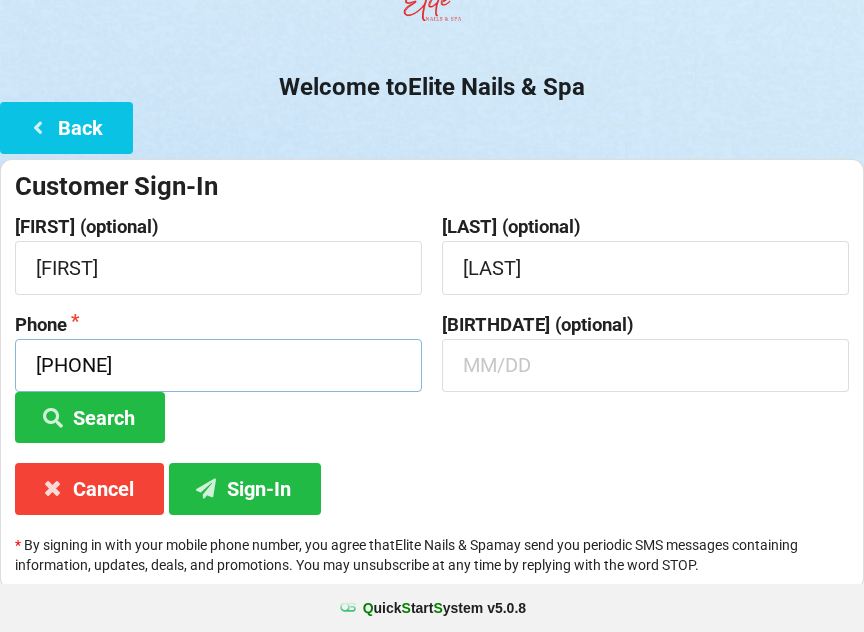 click on "[PHONE]" at bounding box center (218, 365) 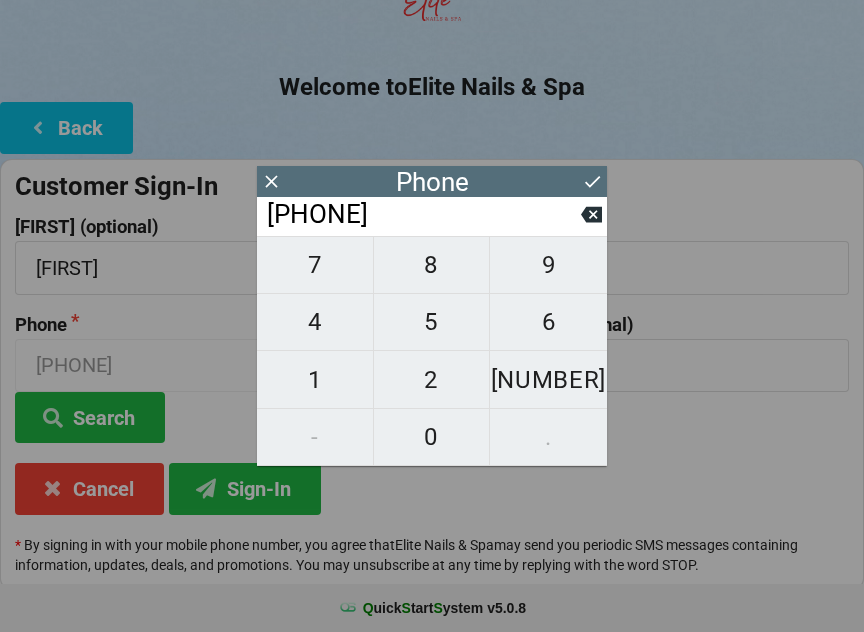click at bounding box center [591, 215] 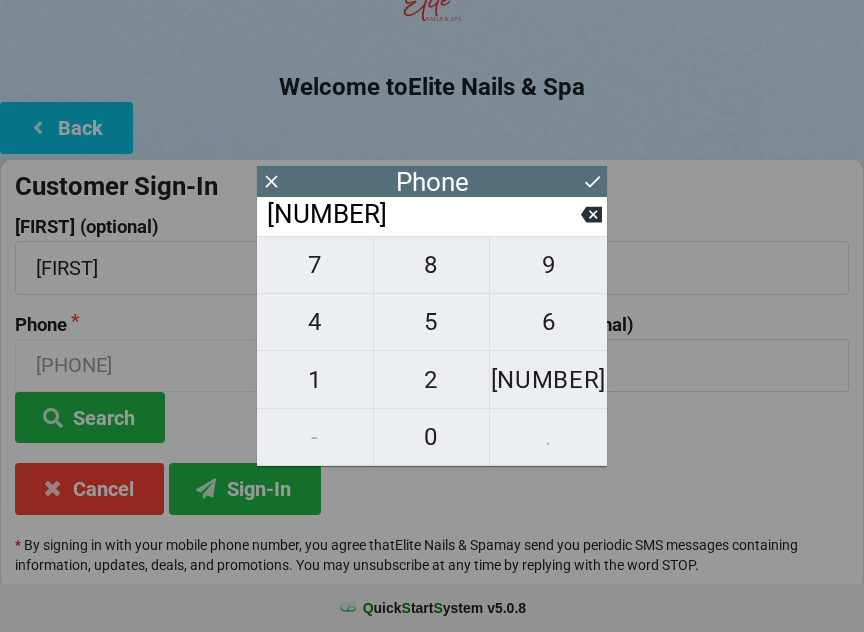 click at bounding box center [591, 214] 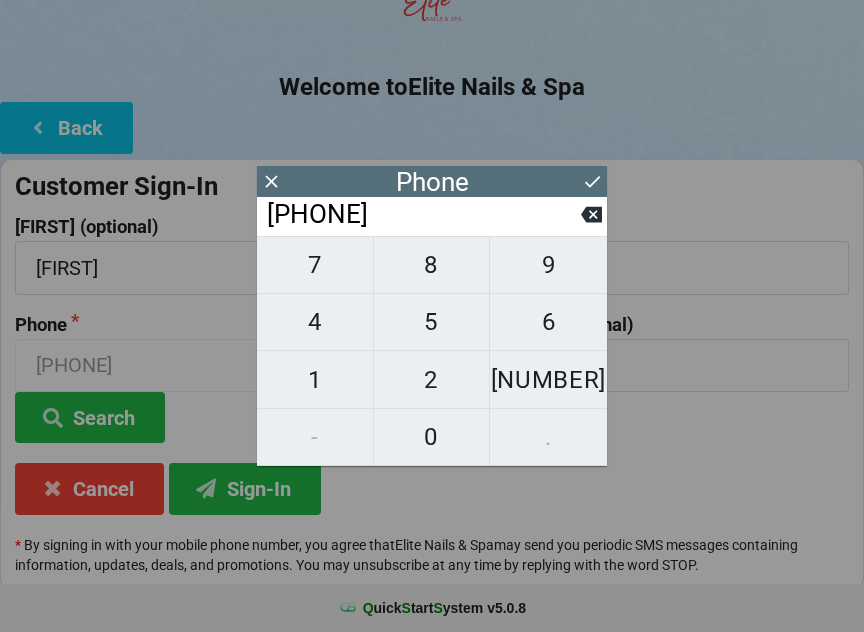 click at bounding box center [591, 214] 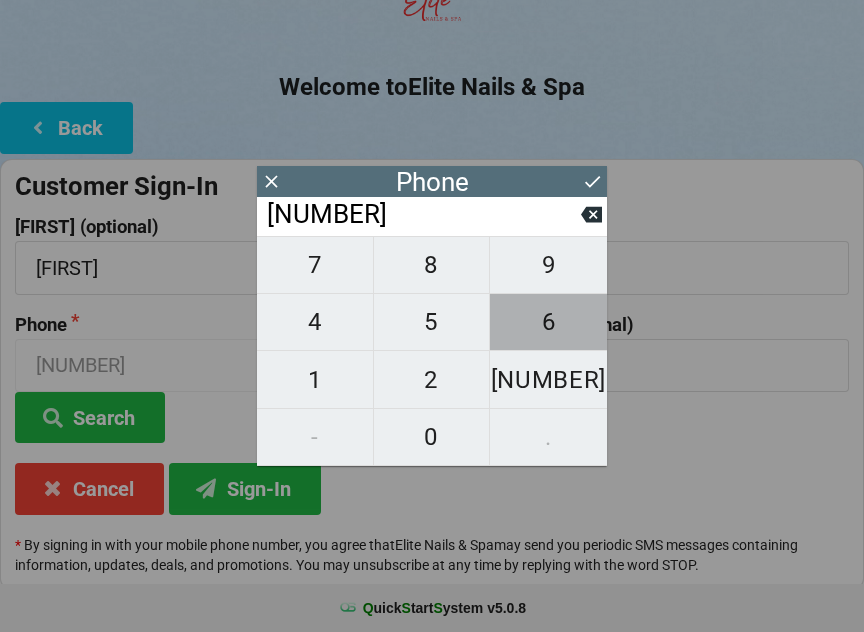 click on "6" at bounding box center [315, 265] 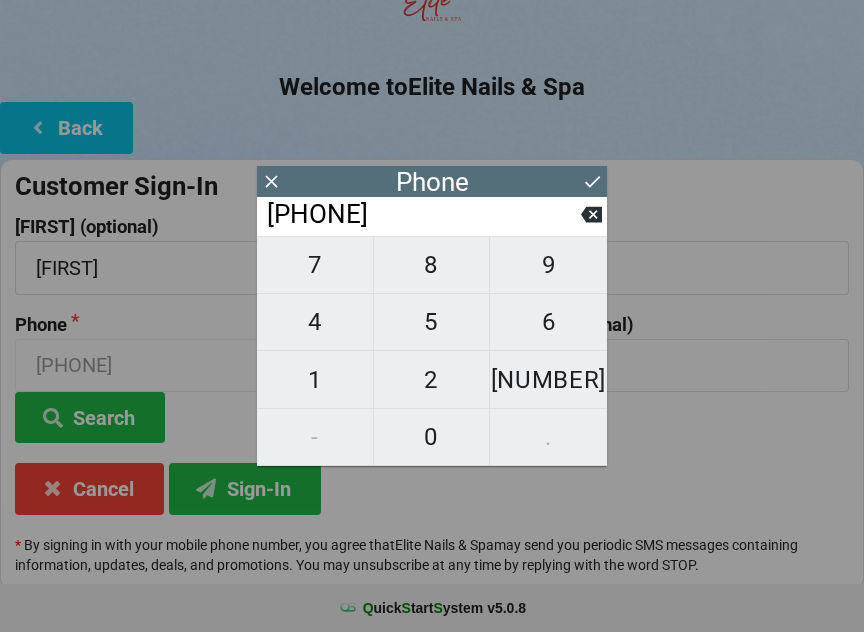 click on "2" at bounding box center (315, 265) 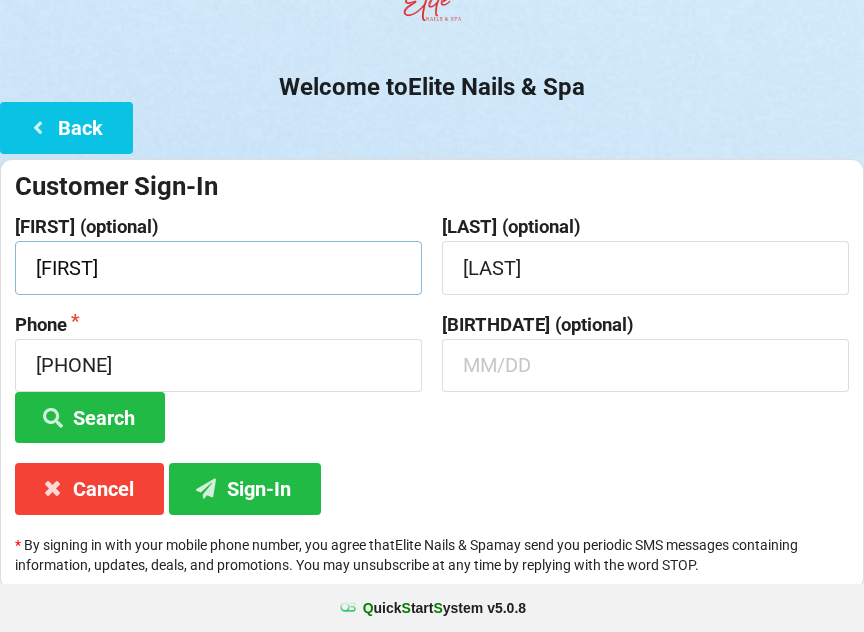 click on "[FIRST]" at bounding box center (218, 267) 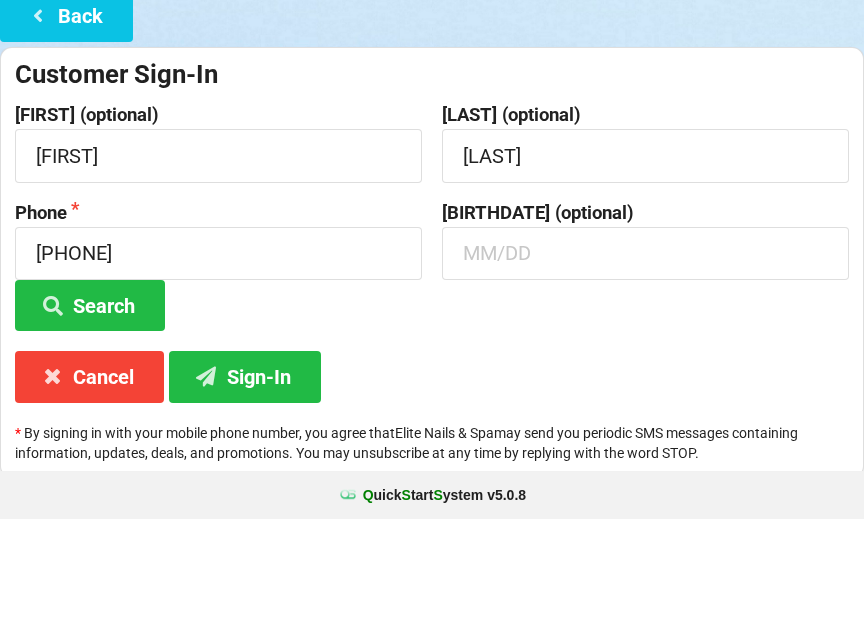 click at bounding box center [218, 268] 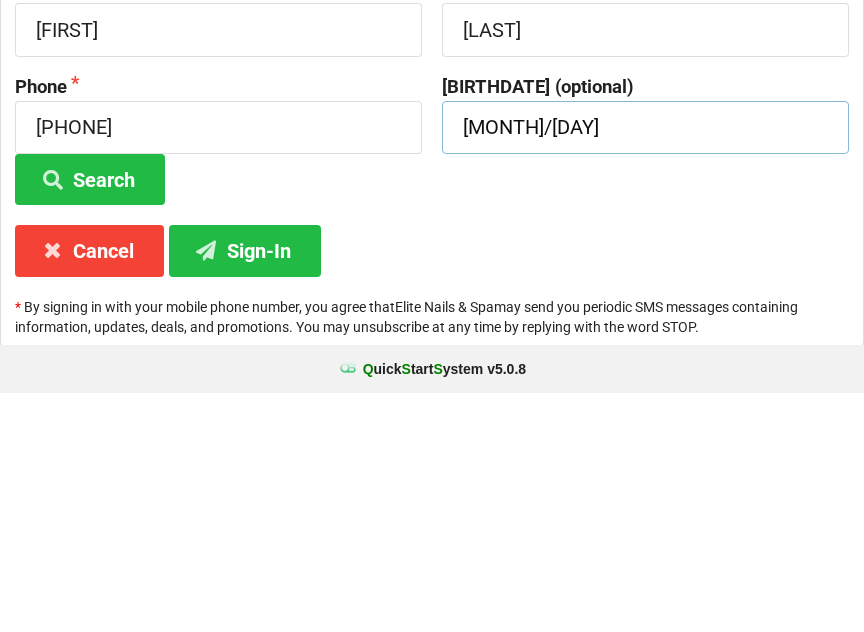 type on "[MONTH]/[DAY]" 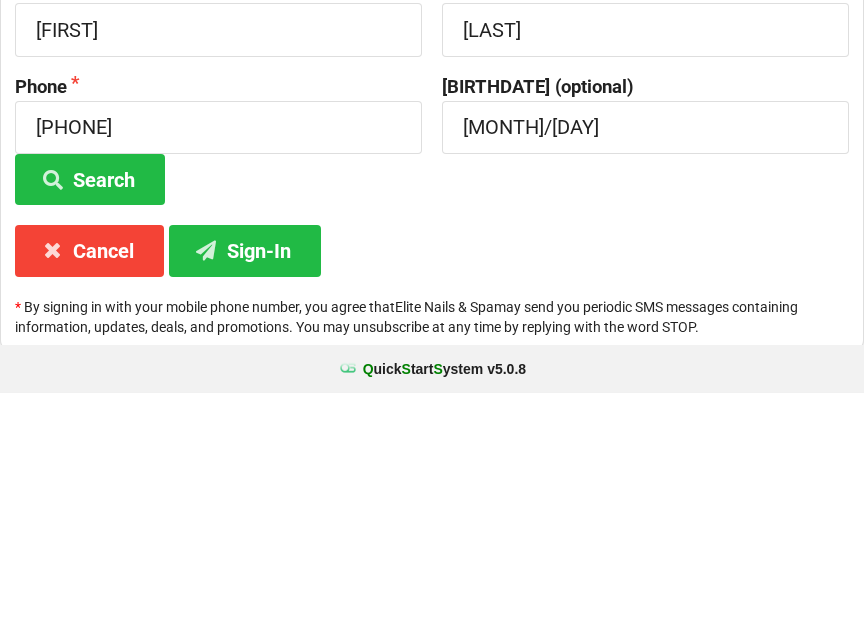 click on "Sign-In" at bounding box center [90, 418] 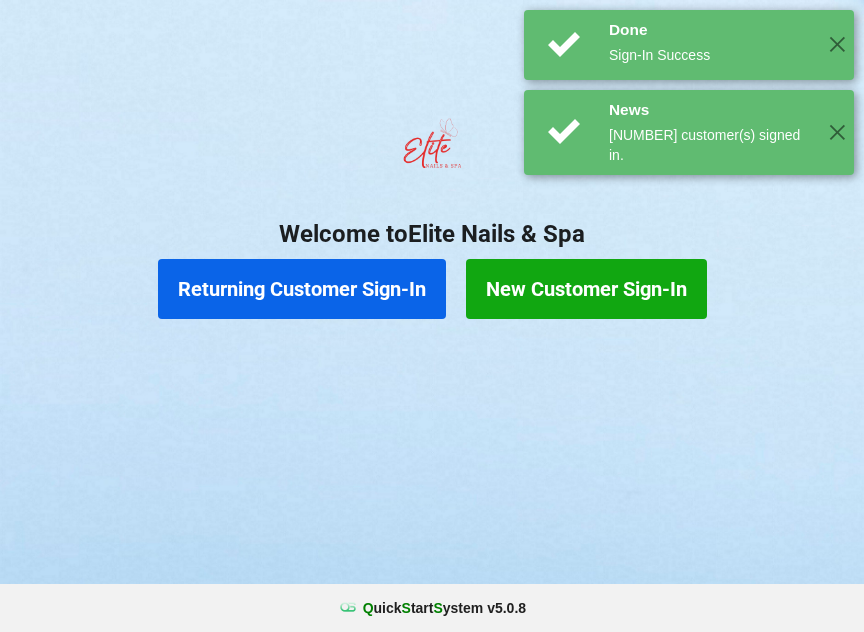 scroll, scrollTop: 0, scrollLeft: 0, axis: both 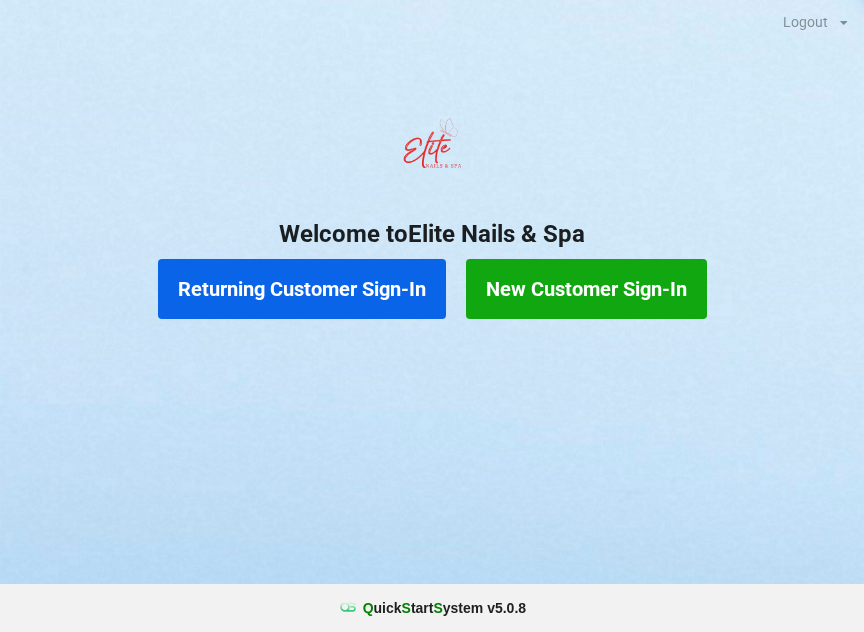 click on "Returning Customer Sign-In" at bounding box center [302, 289] 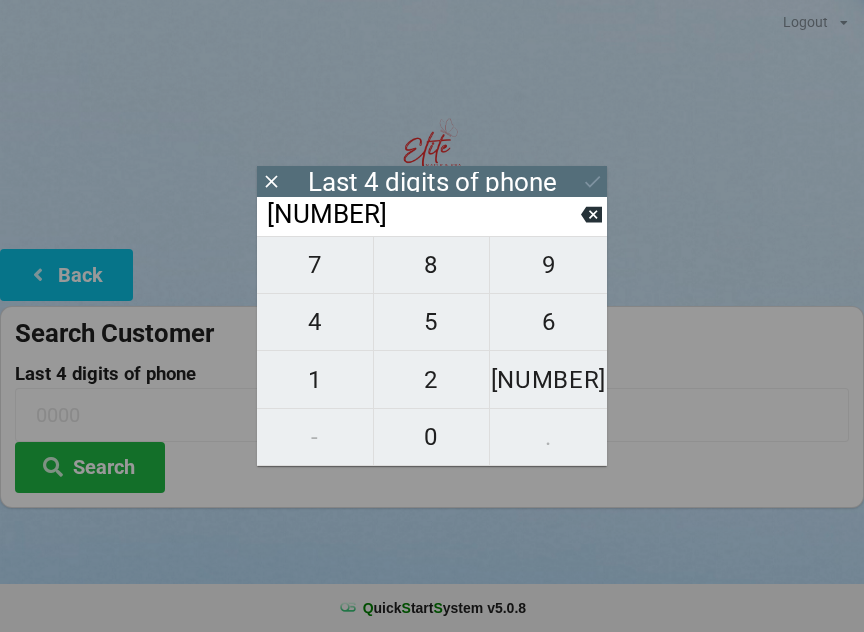 click on "4" at bounding box center (315, 265) 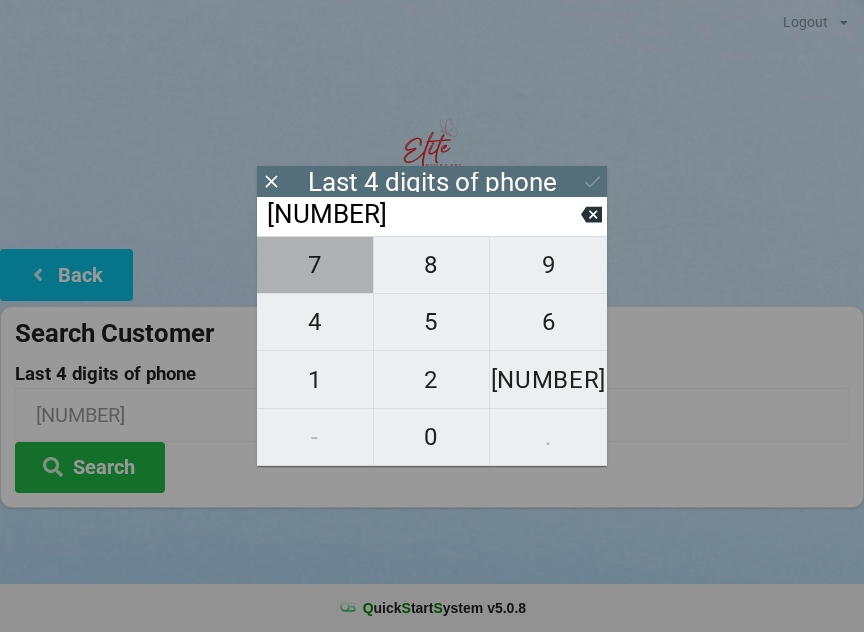click on "7" at bounding box center (315, 265) 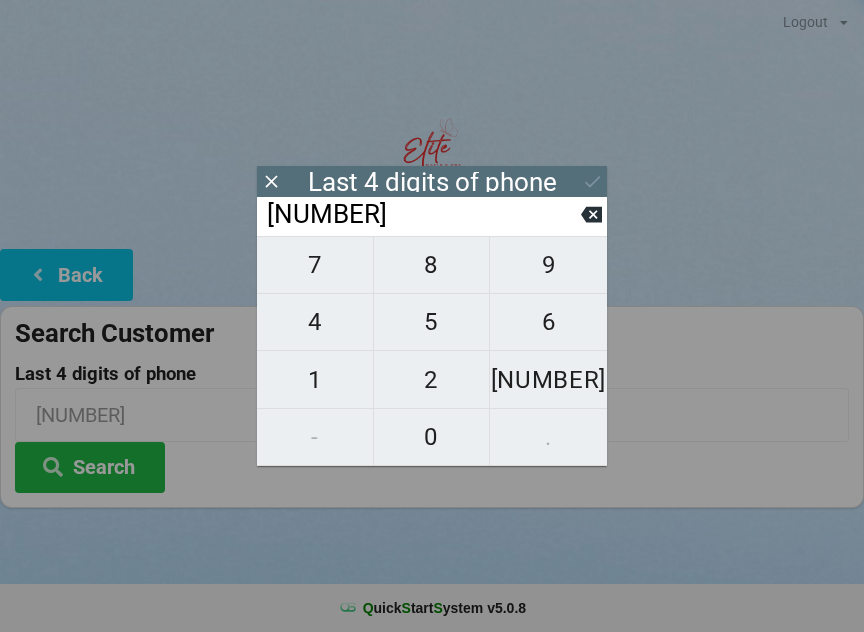 click on "8" at bounding box center [315, 265] 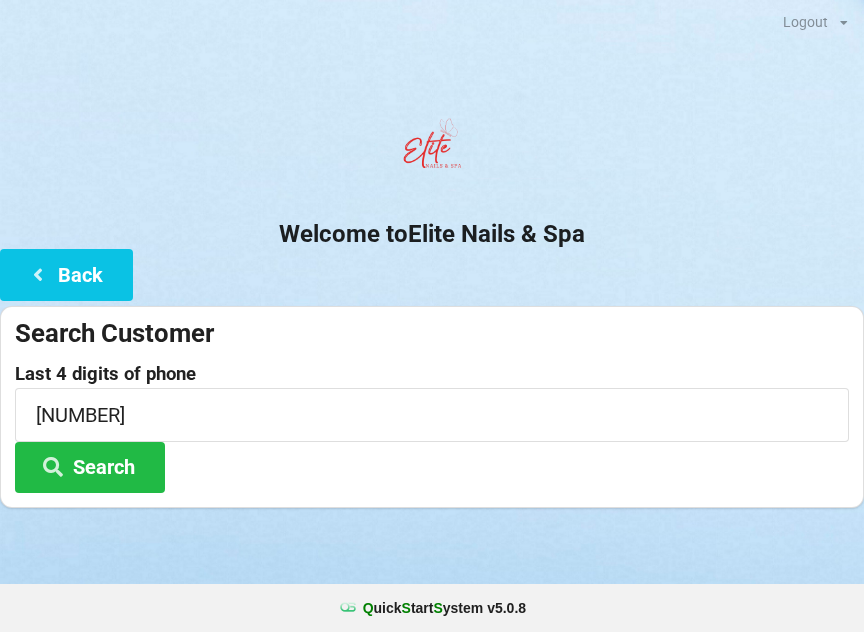 click on "Search" at bounding box center (90, 467) 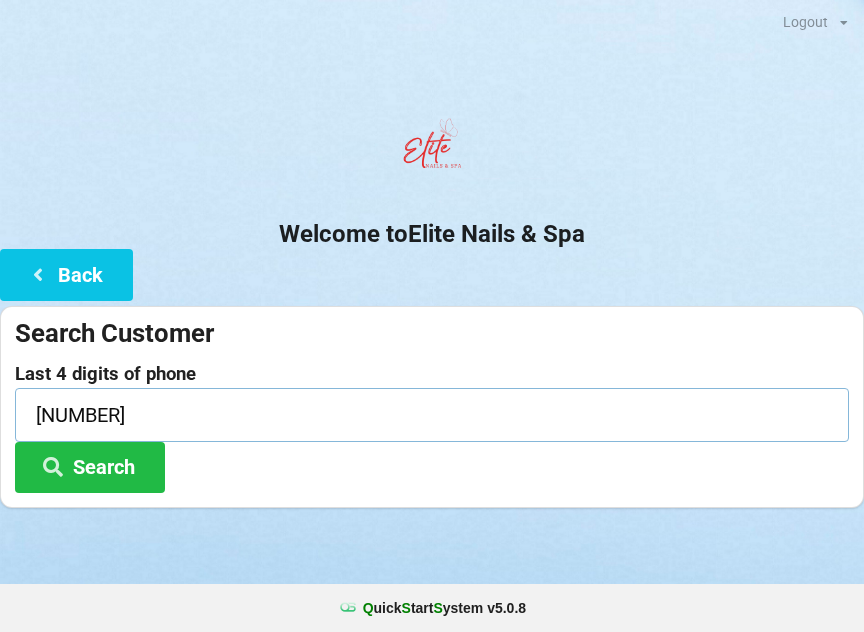 click on "[NUMBER]" at bounding box center [432, 414] 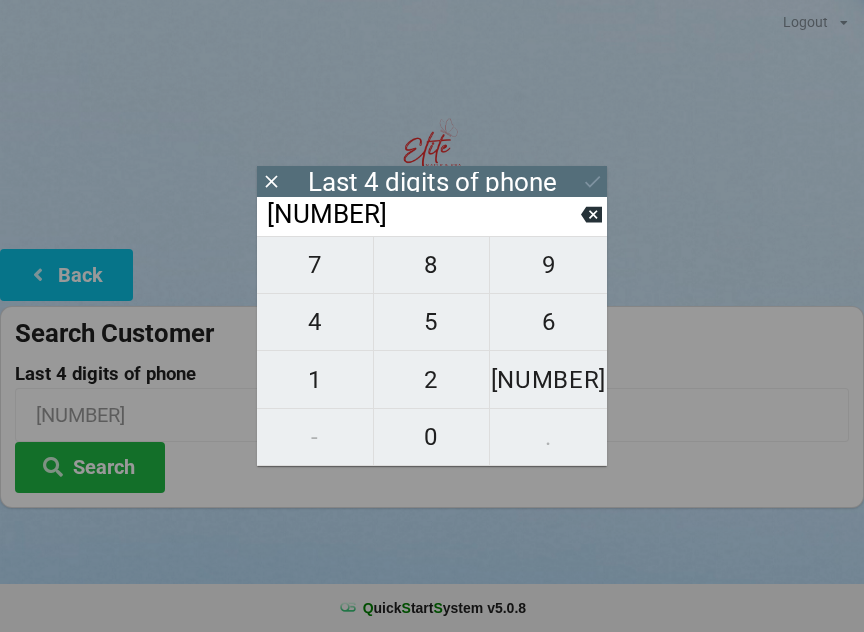 click at bounding box center [591, 215] 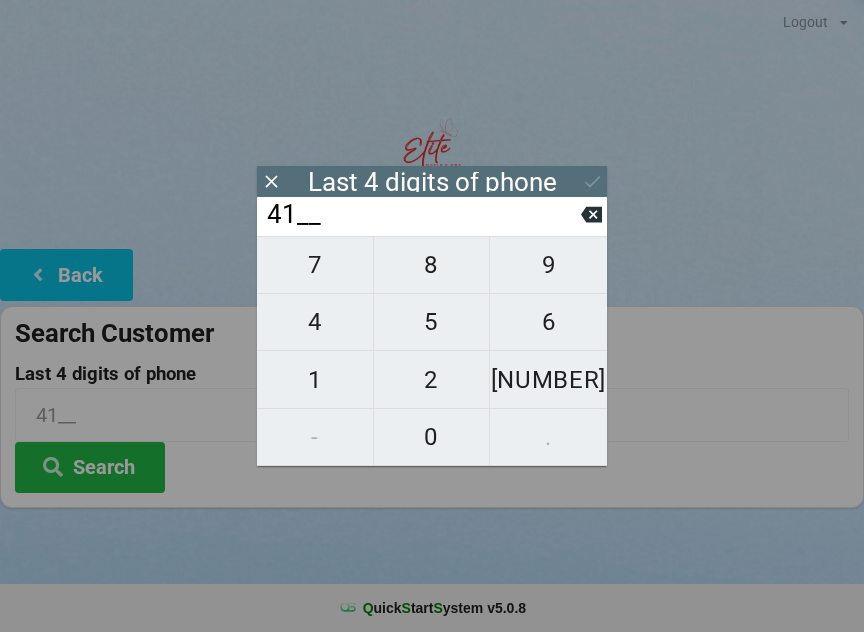 click on "7" at bounding box center (315, 265) 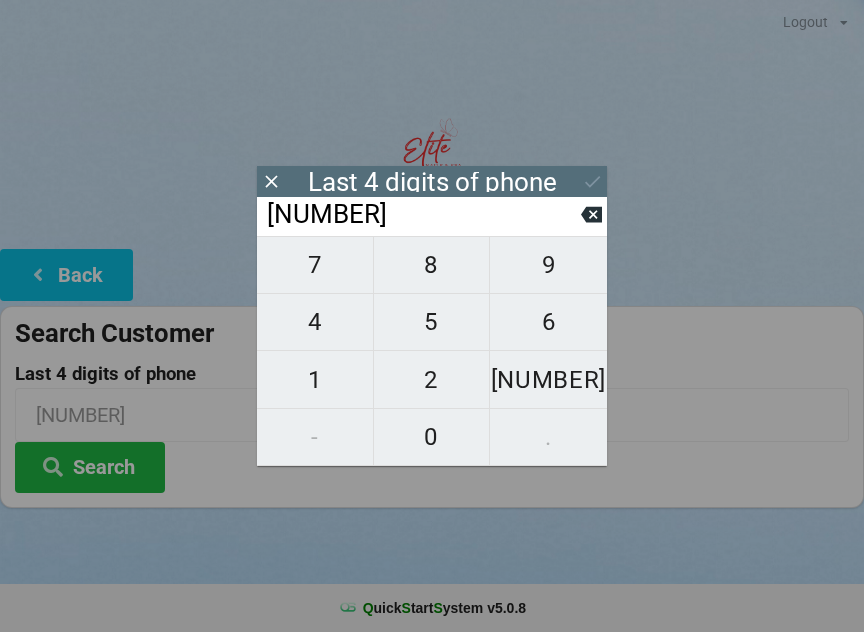 click on "8" at bounding box center (315, 265) 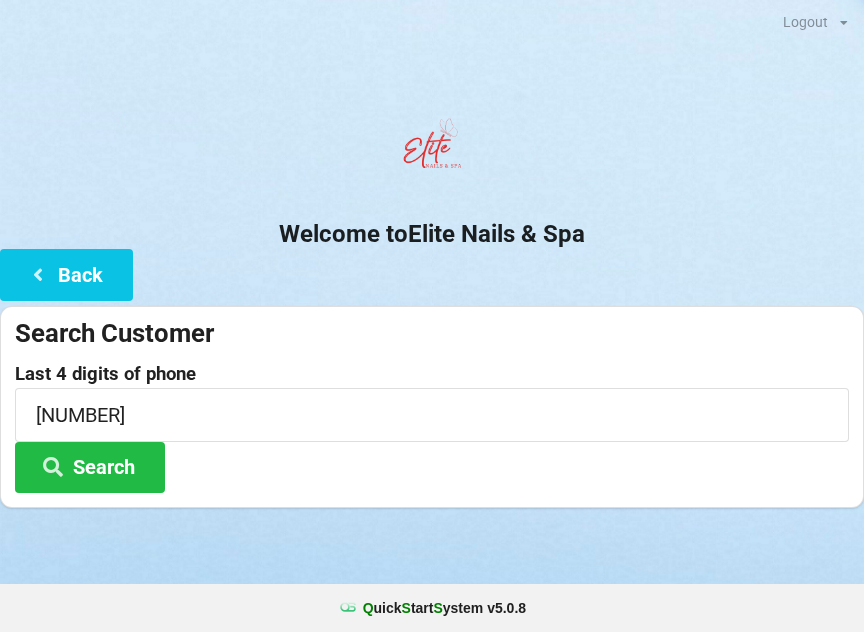 click on "Search" at bounding box center (90, 467) 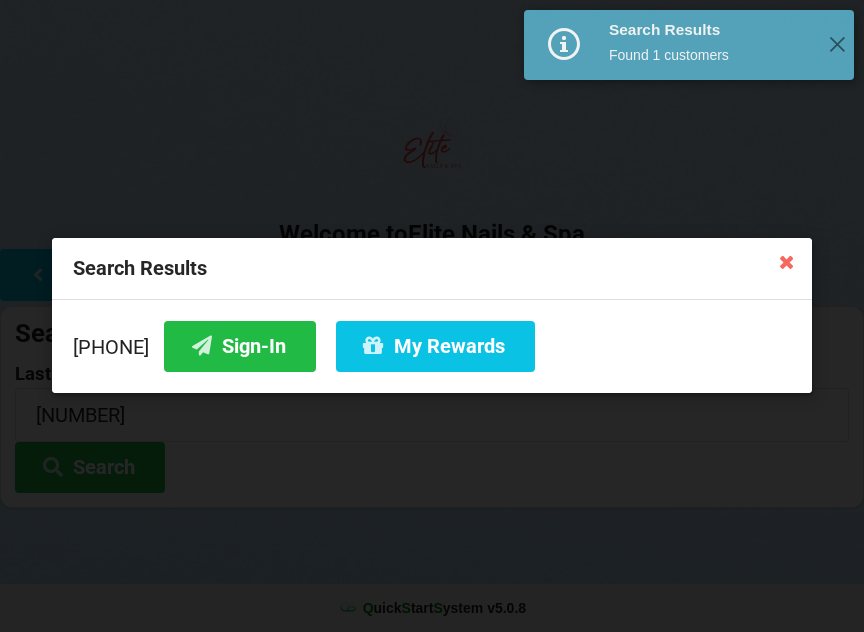 click on "Sign-In" at bounding box center [240, 346] 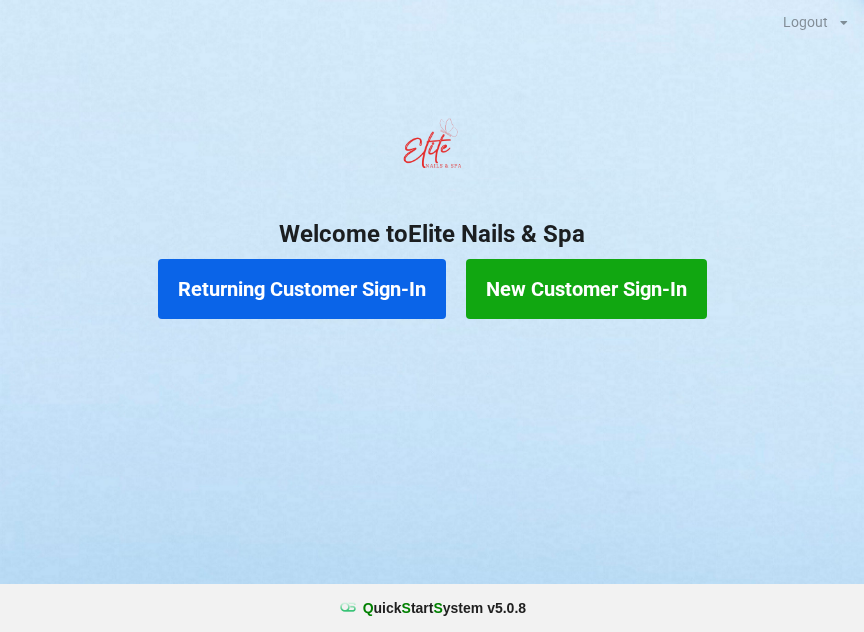 click on "Returning Customer Sign-In" at bounding box center [302, 289] 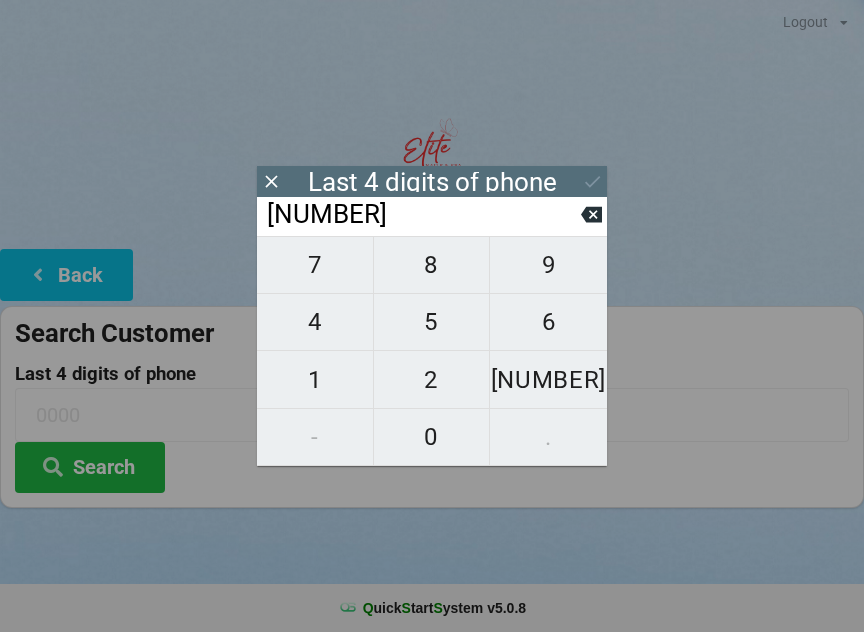 click on "2" at bounding box center [315, 265] 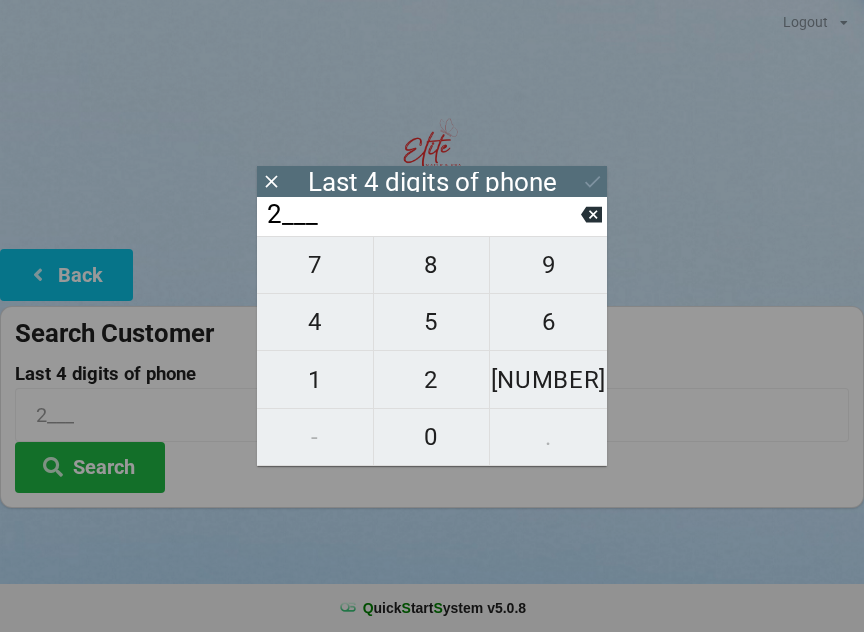 click on "4" at bounding box center (315, 265) 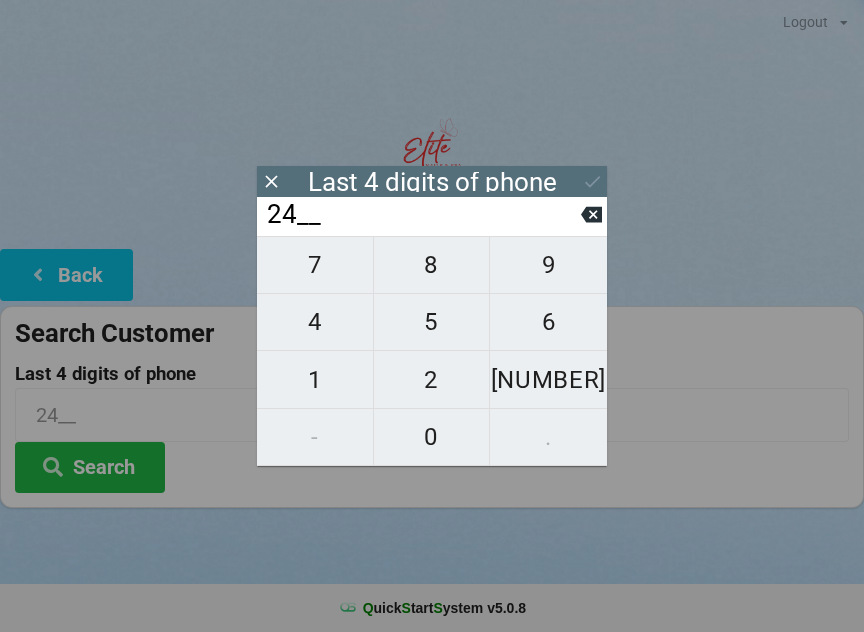 click on "5" at bounding box center [315, 265] 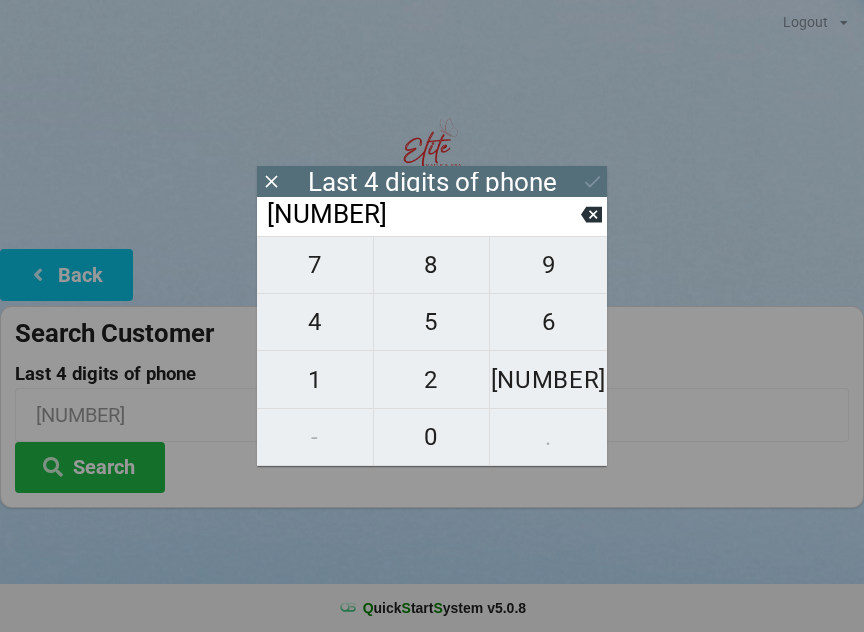 click at bounding box center [591, 214] 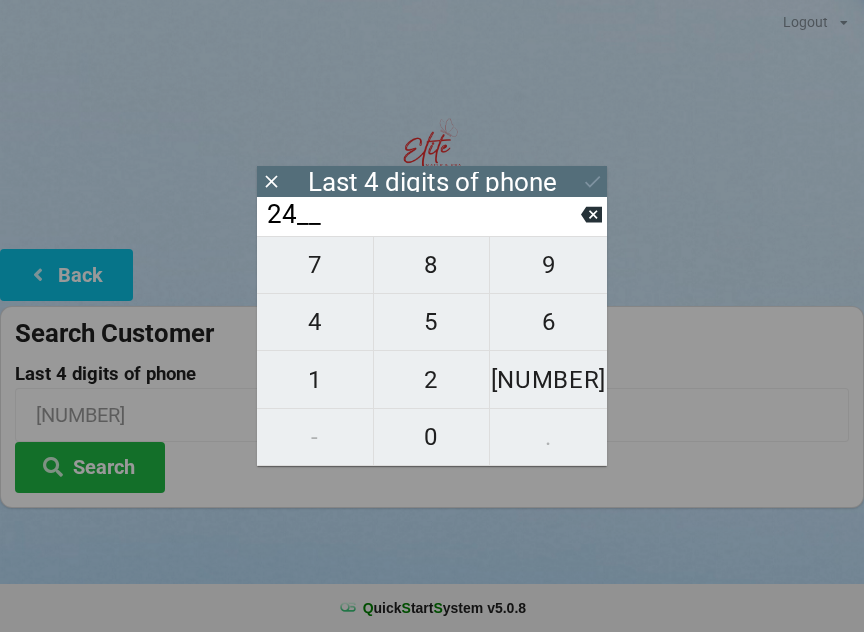 click at bounding box center (591, 215) 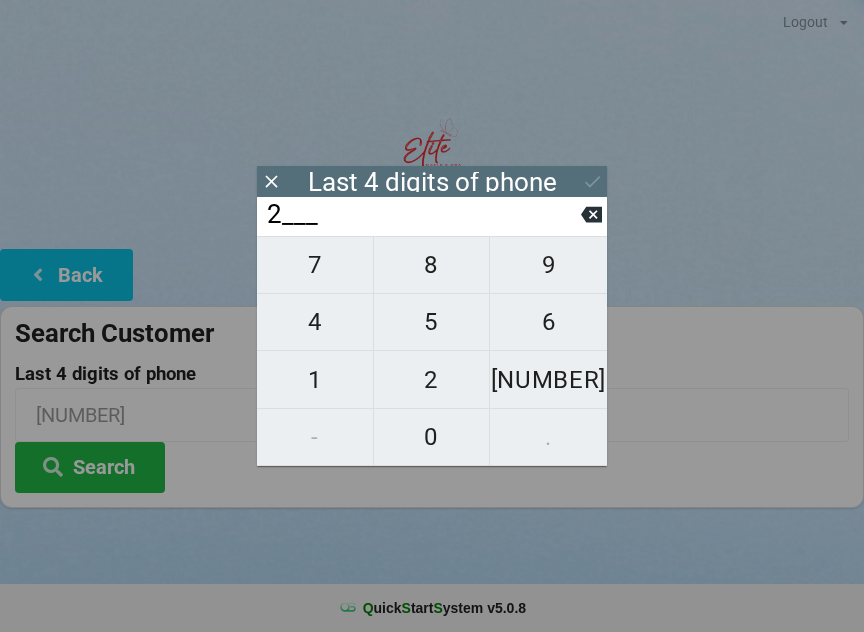 click at bounding box center (591, 214) 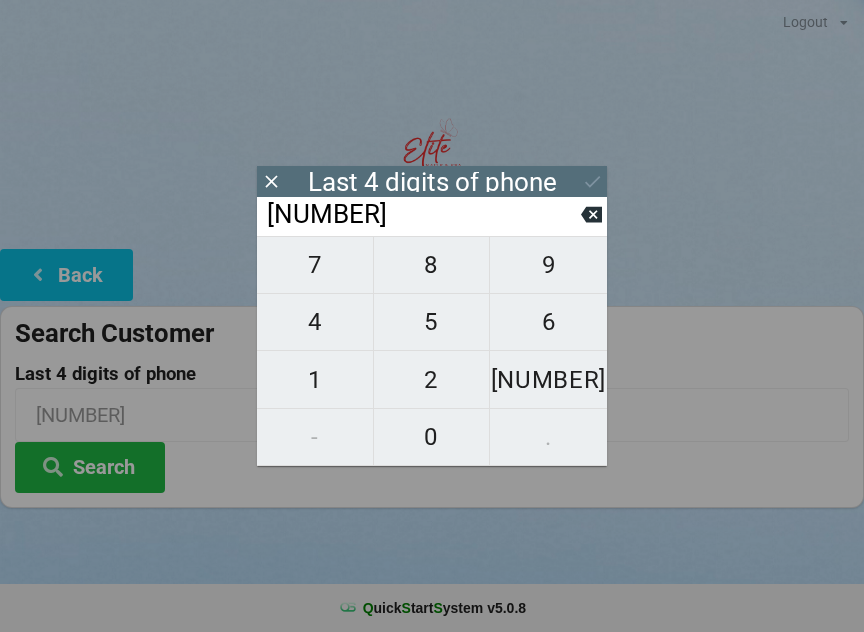 click on "2" at bounding box center (315, 265) 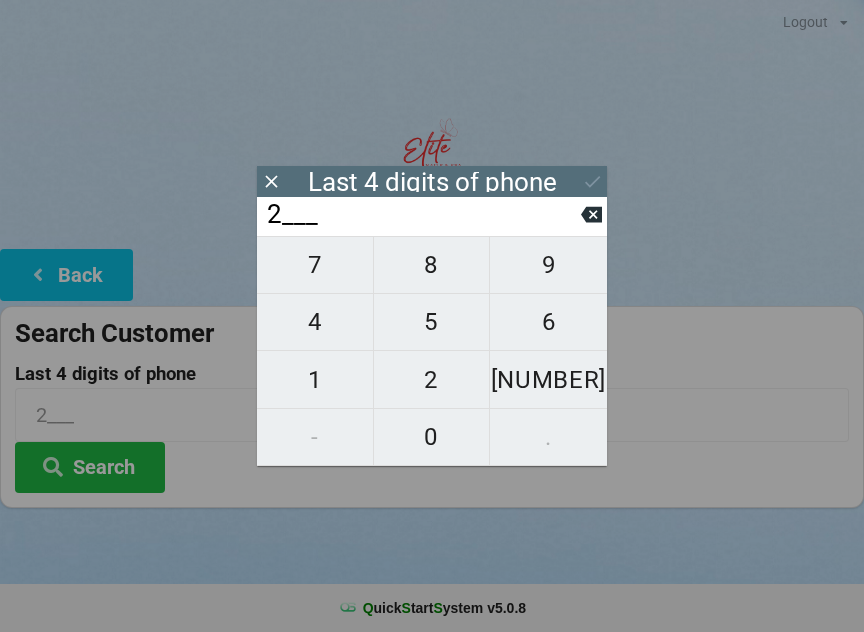 click on "4" at bounding box center [315, 265] 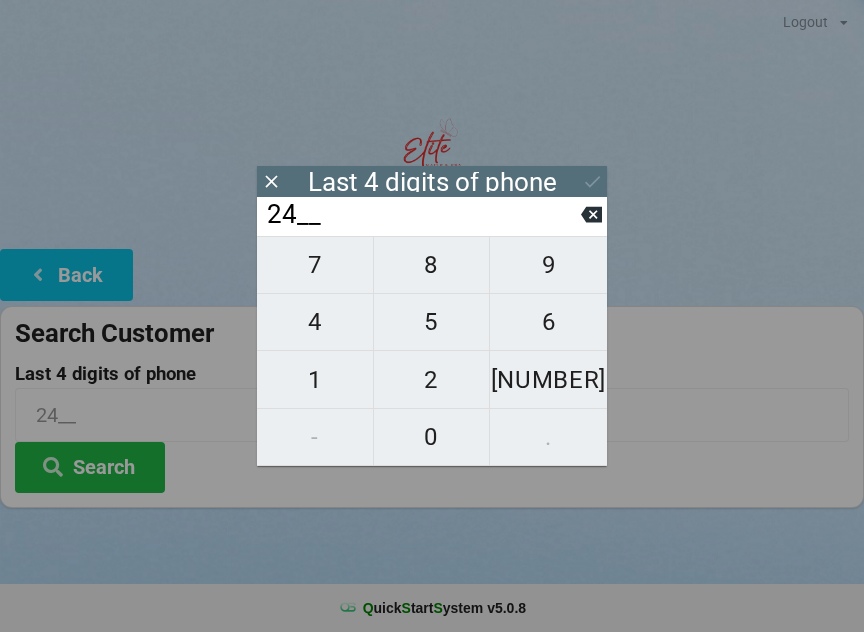click at bounding box center (591, 214) 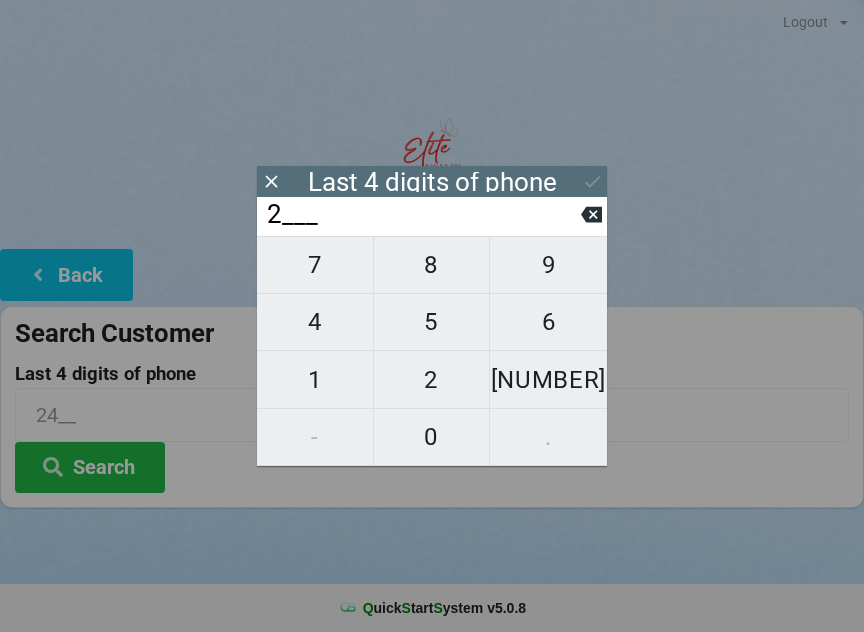 click on "2___" at bounding box center (423, 215) 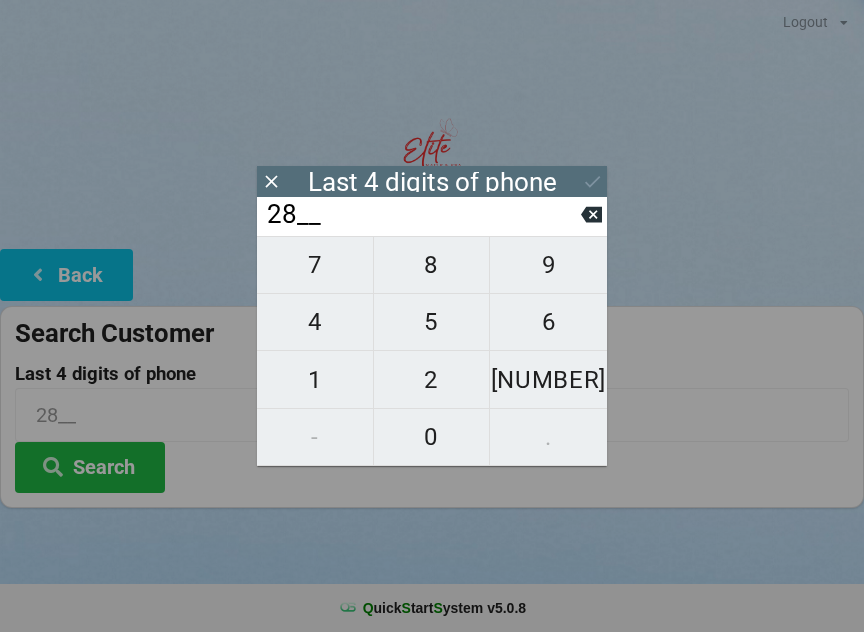 click on "4" at bounding box center (315, 265) 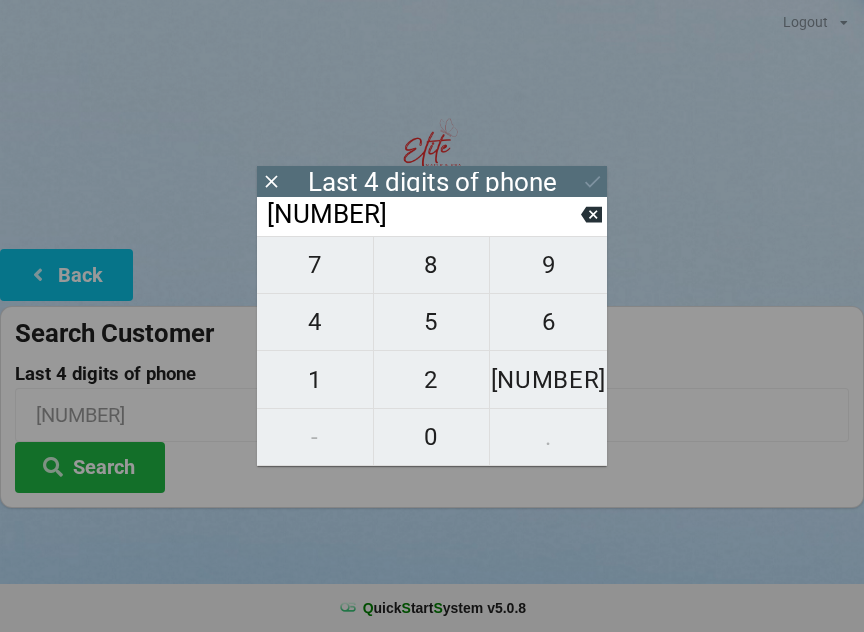 click on "5" at bounding box center [315, 265] 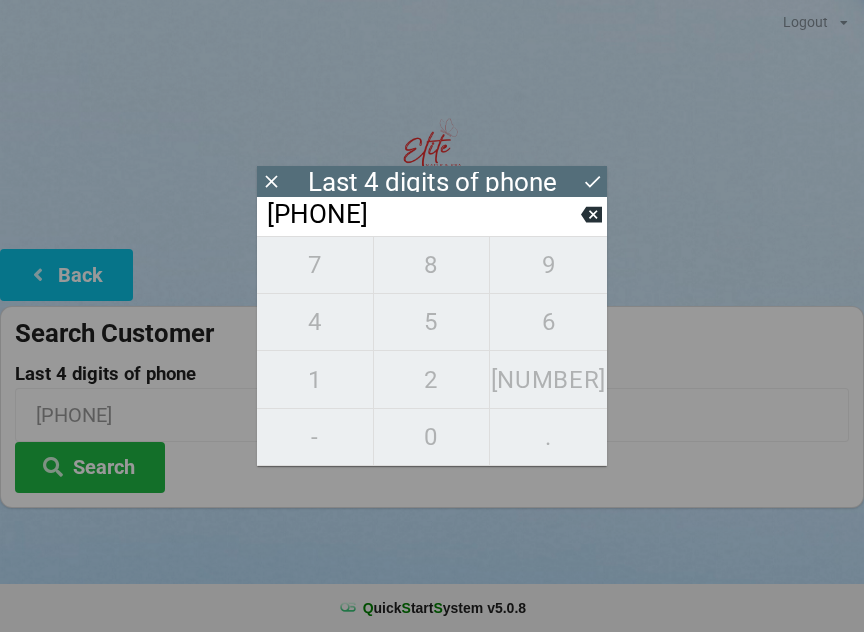 click at bounding box center [591, 215] 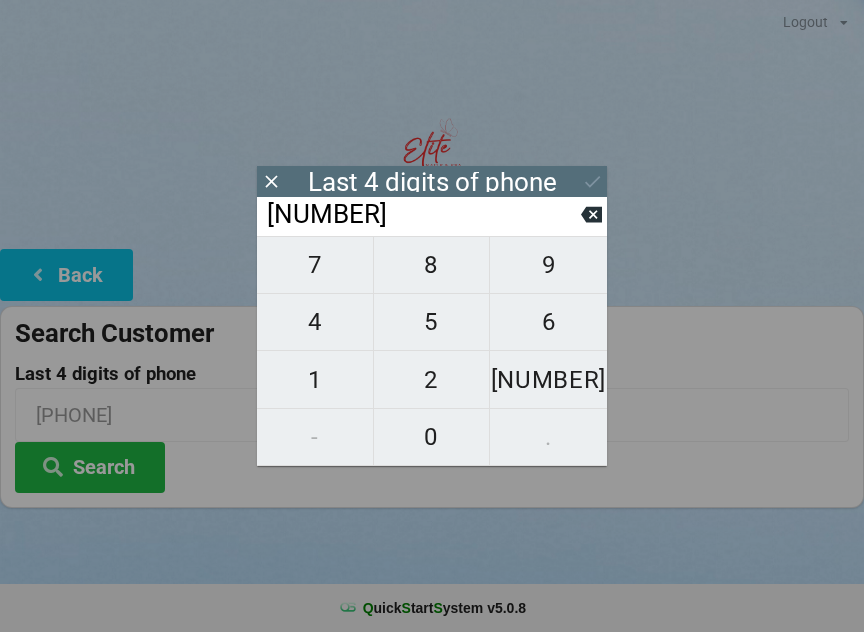 click at bounding box center (591, 215) 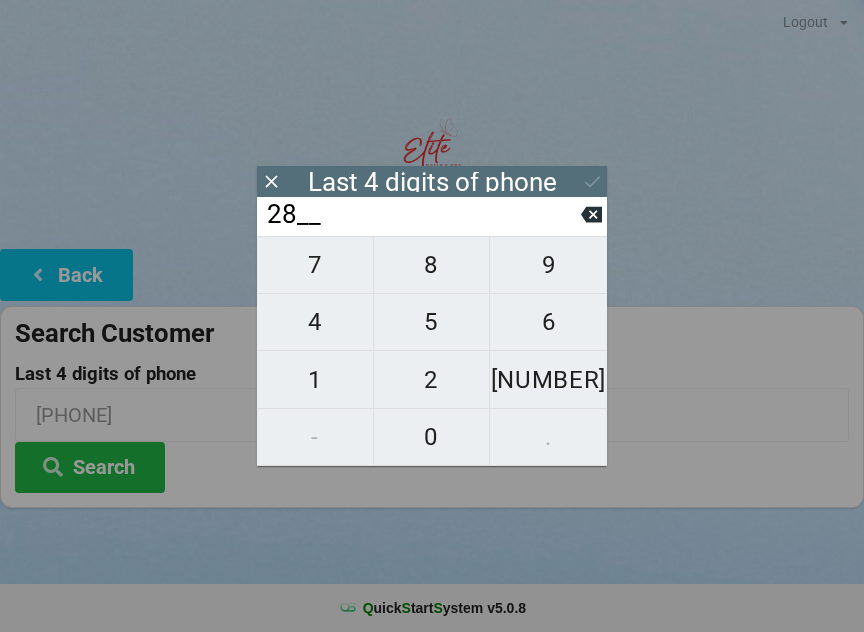 click at bounding box center [591, 215] 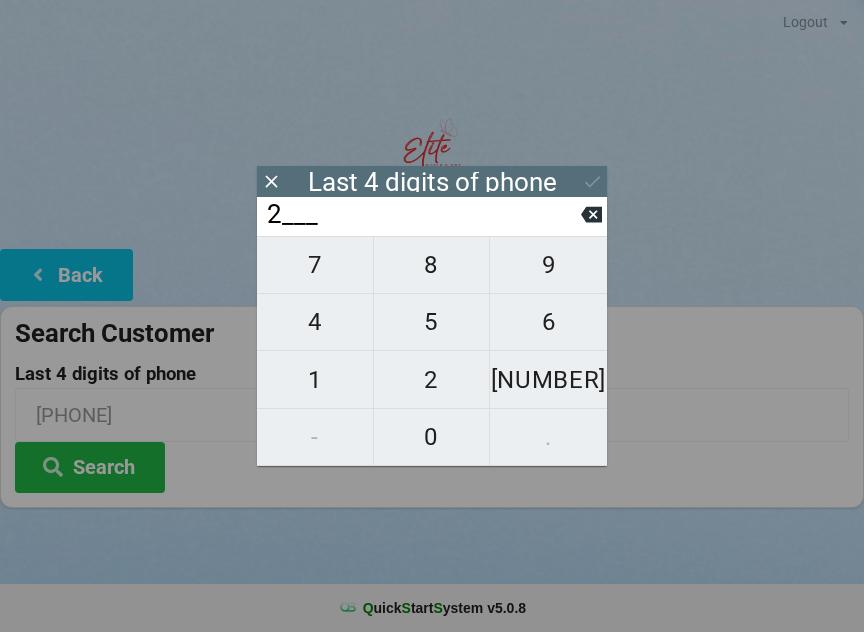 click at bounding box center (591, 215) 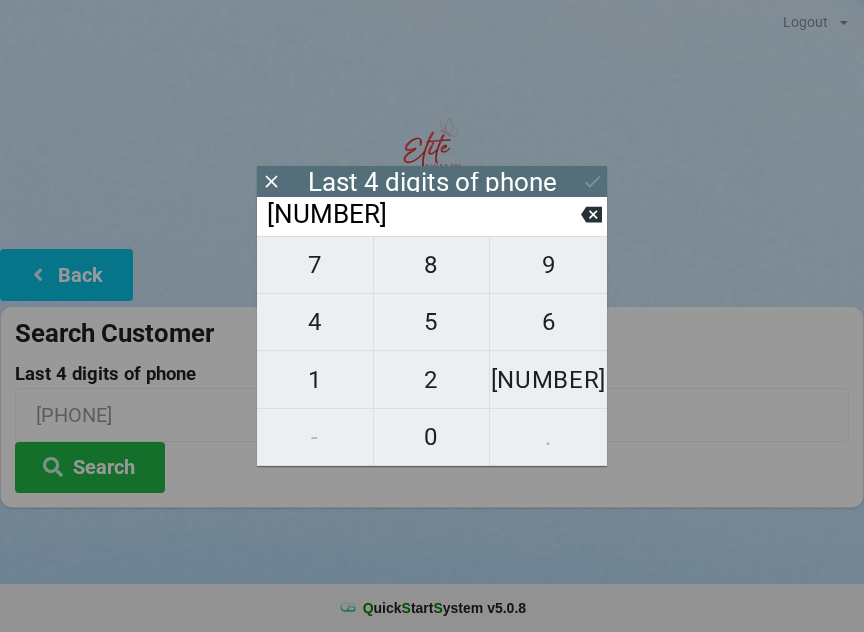 click on "8" at bounding box center [315, 265] 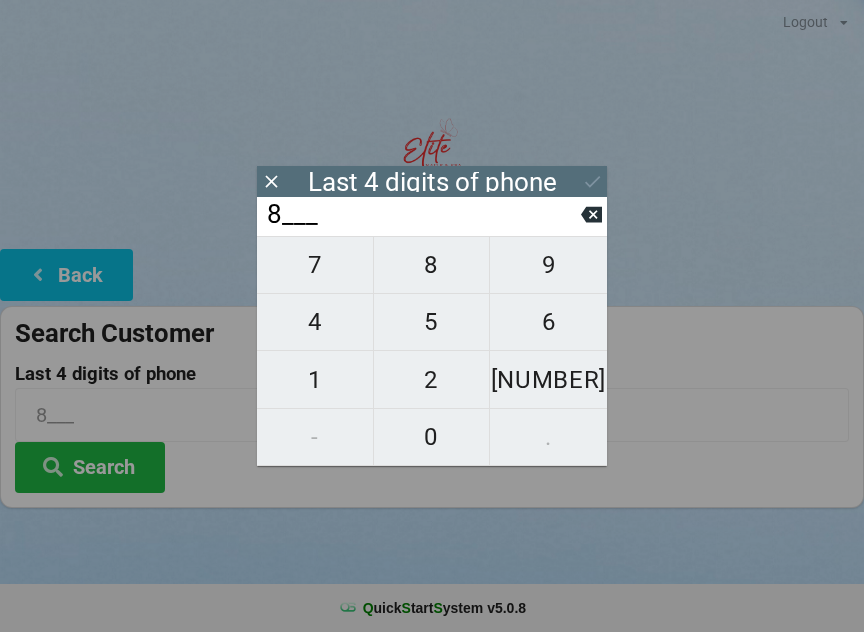 click on "4" at bounding box center (315, 265) 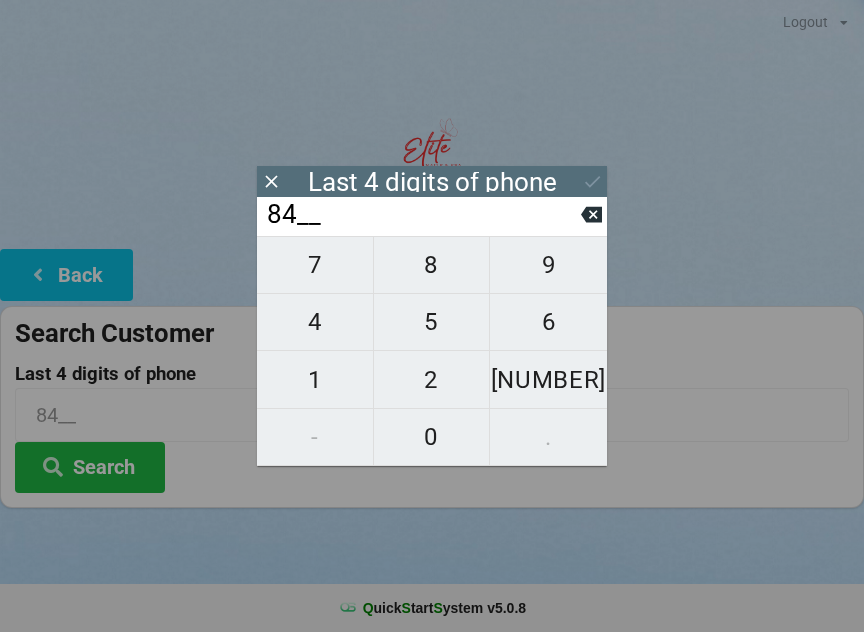 click on "5" at bounding box center (315, 265) 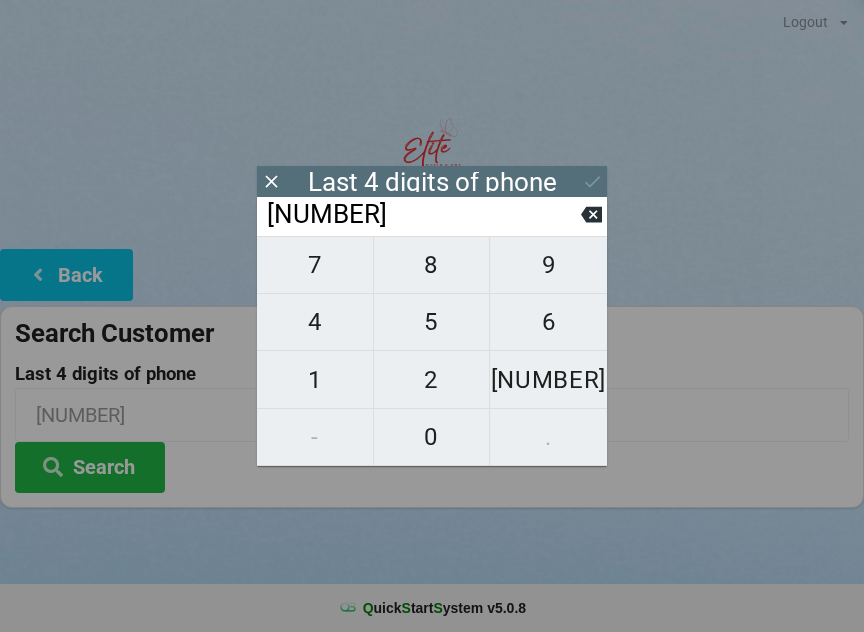 click on "8" at bounding box center [315, 265] 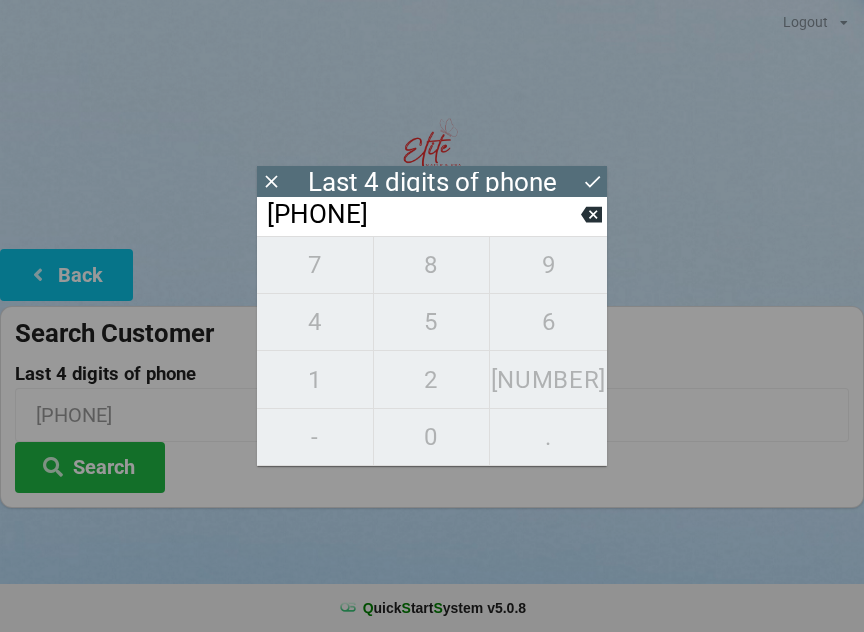 click on "[NUMBER] [NUMBER] [NUMBER] [NUMBER] [NUMBER] [NUMBER] [NUMBER] [NUMBER] [NUMBER] - [NUMBER] ." at bounding box center [432, 351] 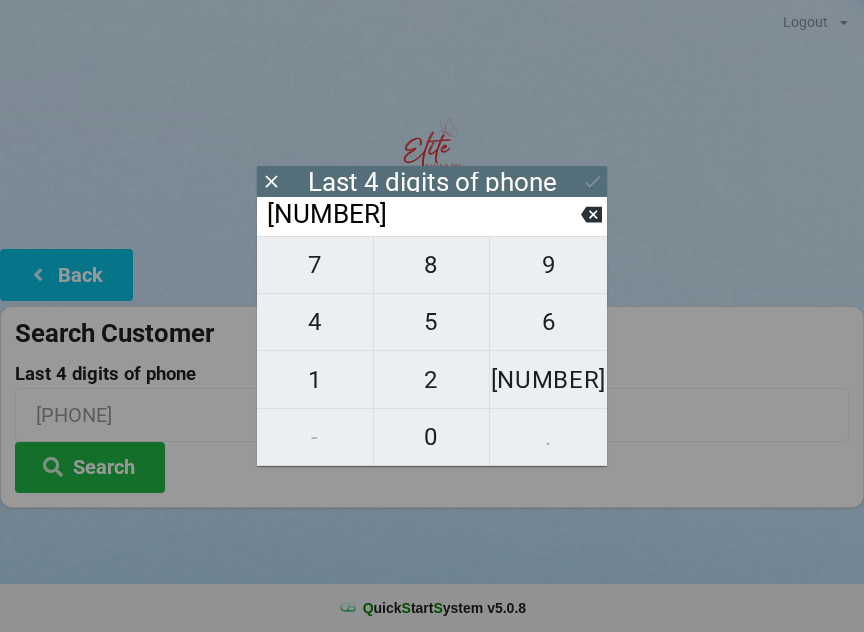 click on "8" at bounding box center (315, 265) 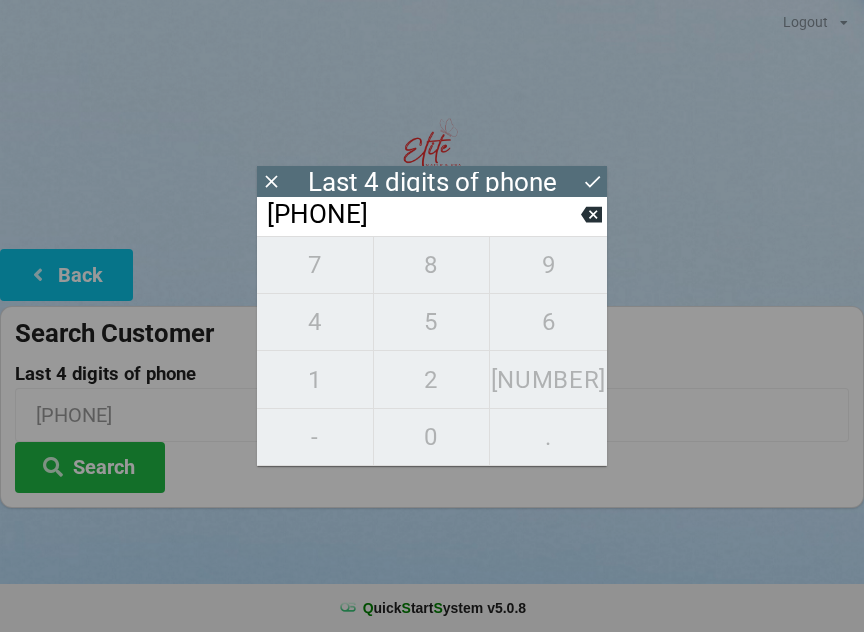 click on "[NUMBER] [NUMBER] [NUMBER] [NUMBER] [NUMBER] [NUMBER] [NUMBER] [NUMBER] [NUMBER] - [NUMBER] ." at bounding box center (432, 351) 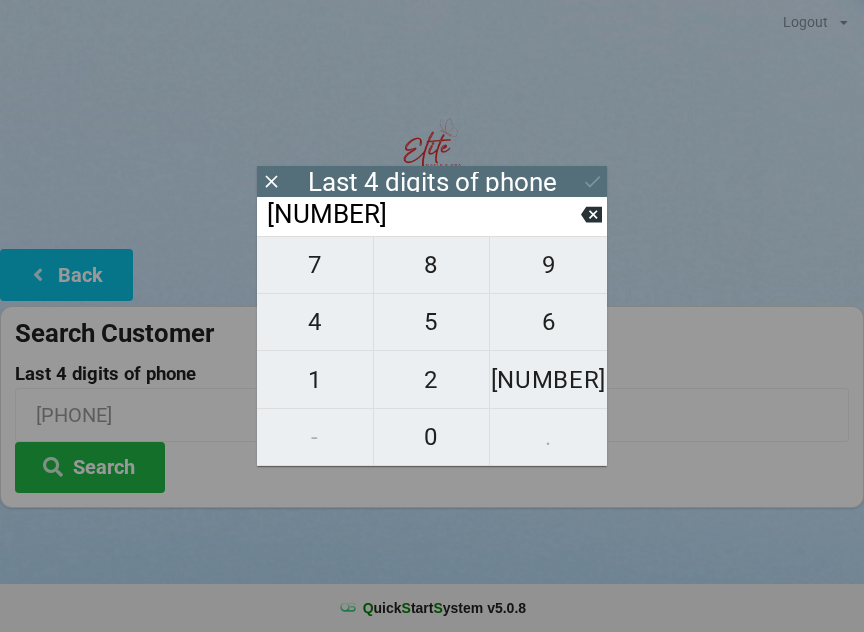 click at bounding box center [591, 214] 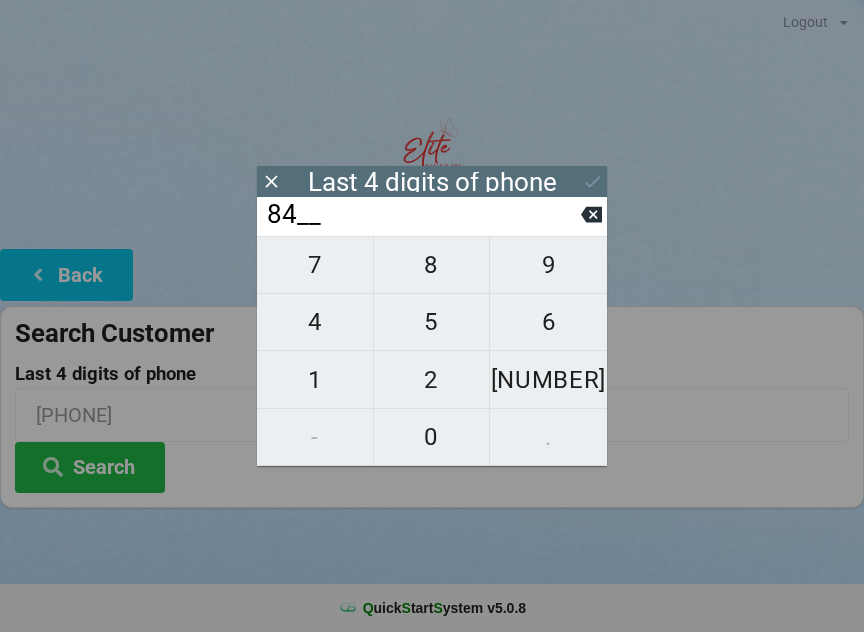 click at bounding box center (591, 215) 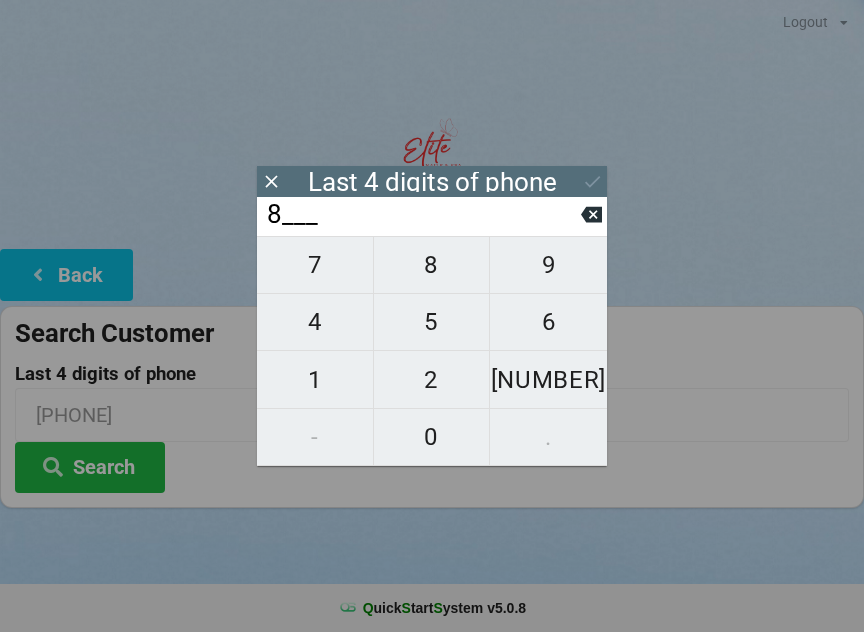 click on "8___" at bounding box center [423, 215] 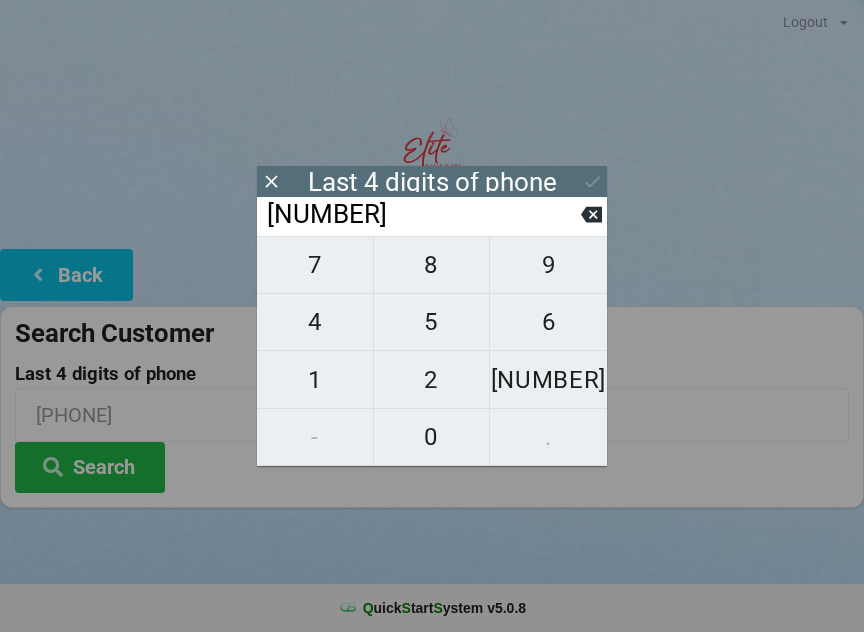 click on "4" at bounding box center (315, 265) 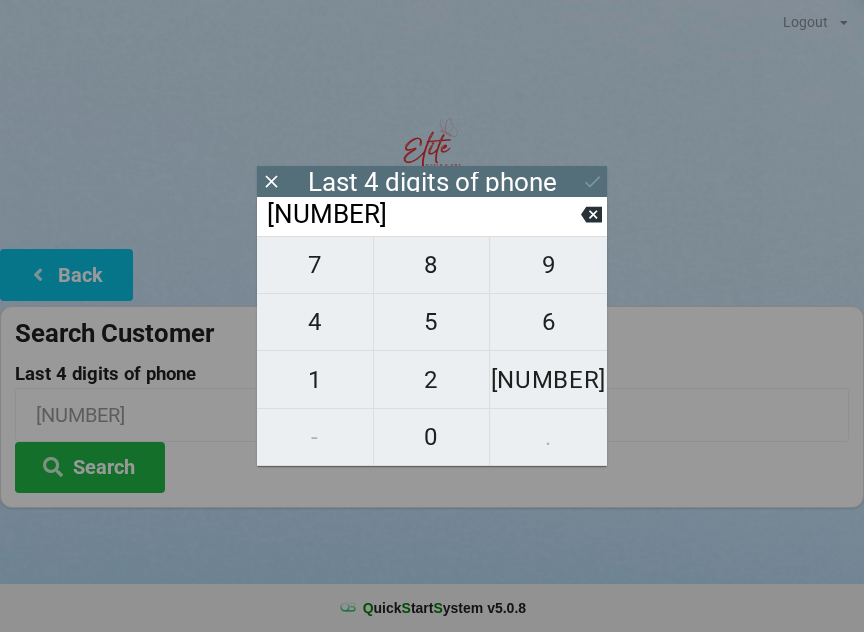 click on "8" at bounding box center [315, 265] 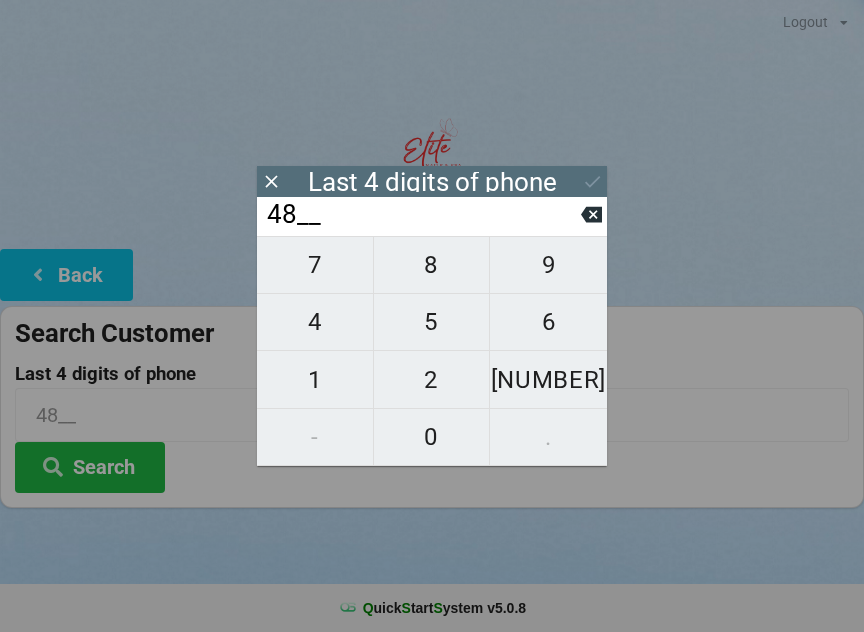 click on "5" at bounding box center (315, 265) 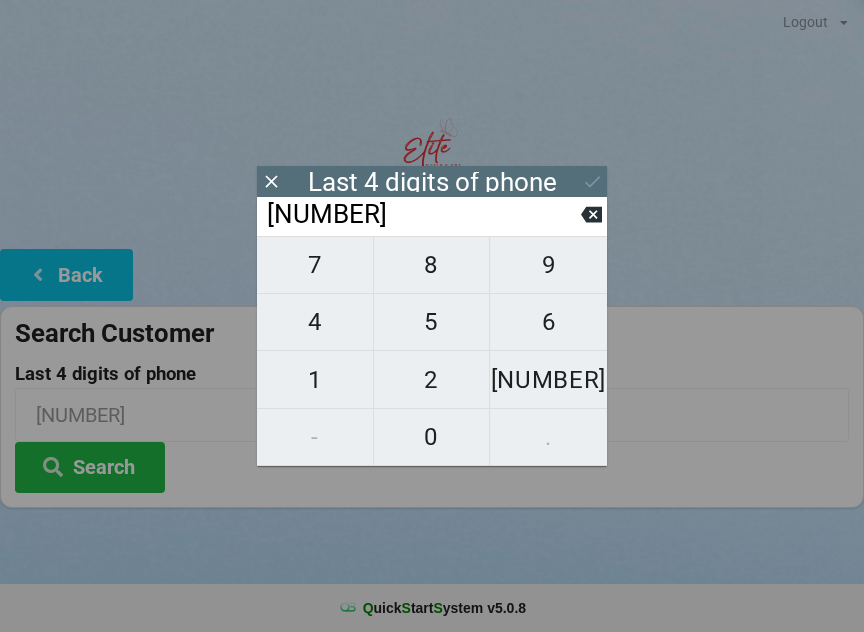 click on "6" at bounding box center (315, 265) 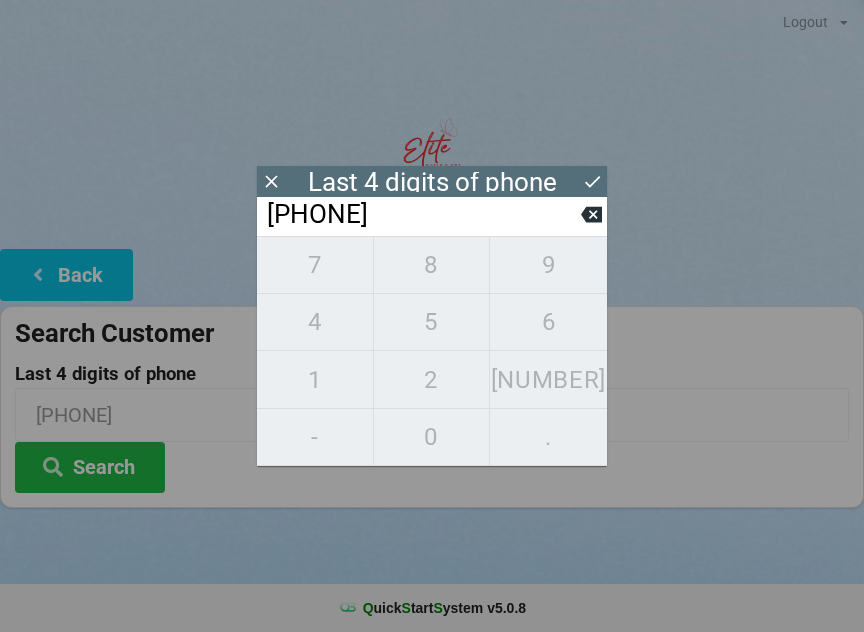 click at bounding box center (271, 181) 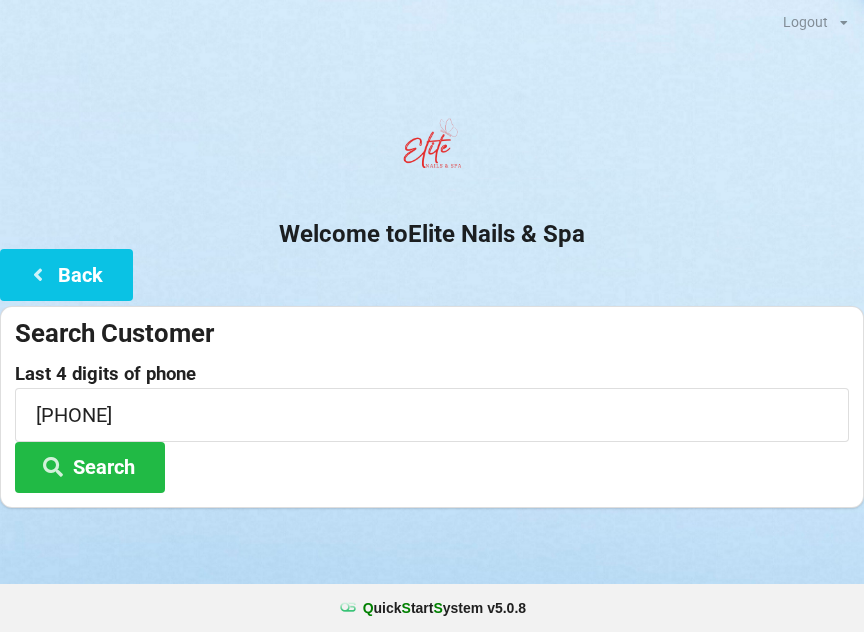 click on "Search" at bounding box center (90, 467) 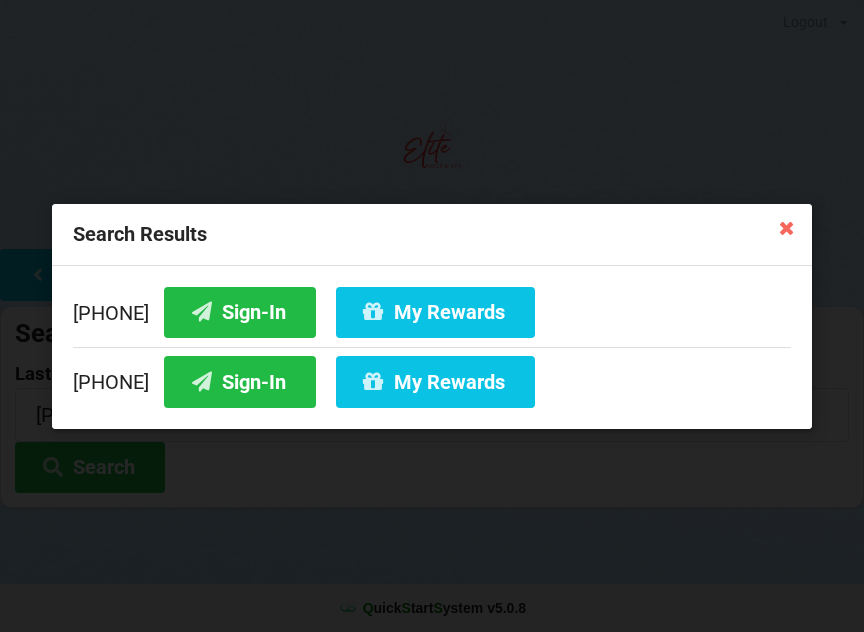click on "Sign-In" at bounding box center [240, 311] 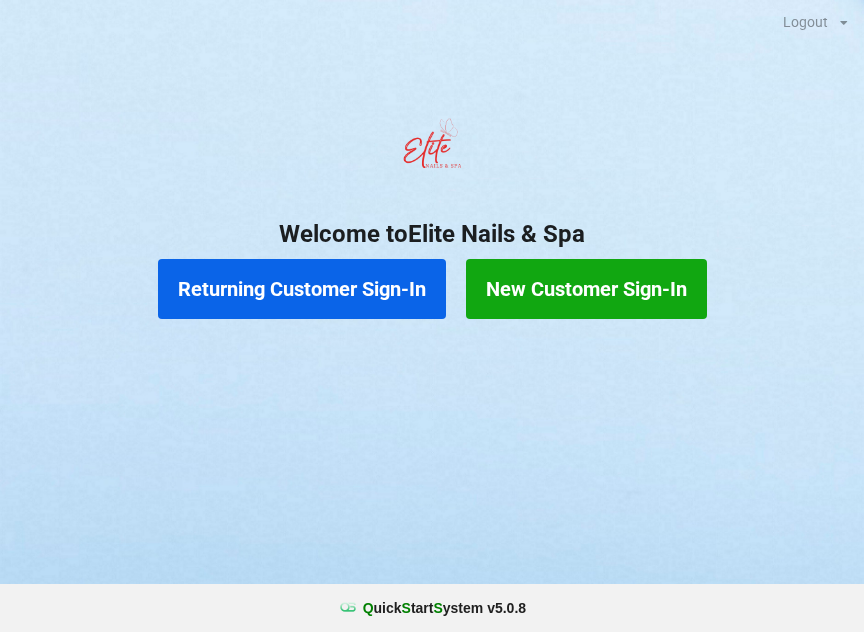 click on "Returning Customer Sign-In" at bounding box center [302, 289] 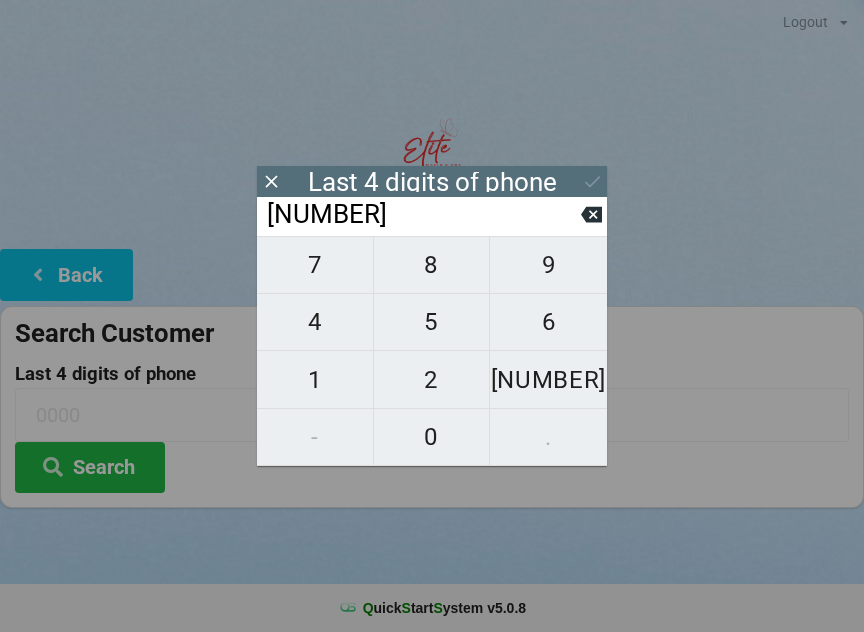 click on "2" at bounding box center (315, 265) 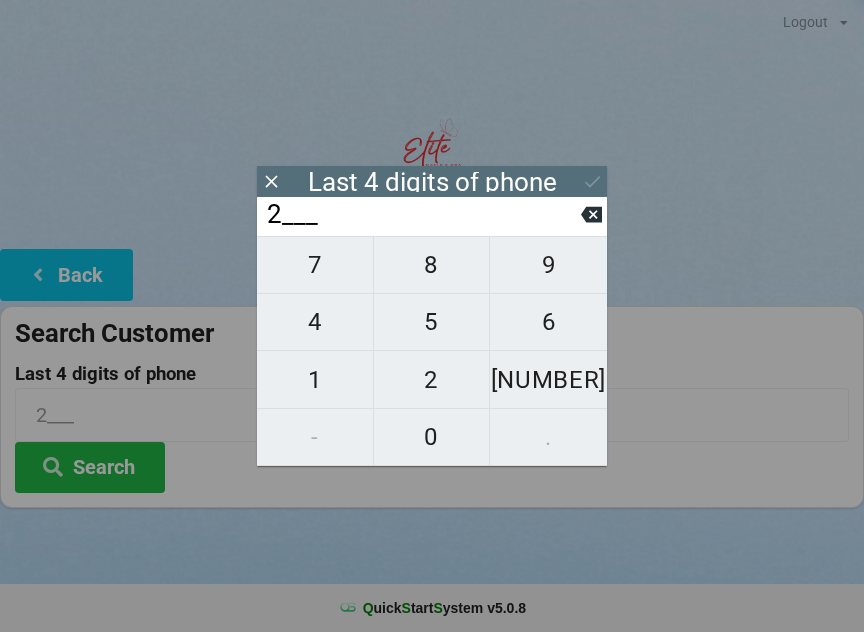 click on "2" at bounding box center [315, 265] 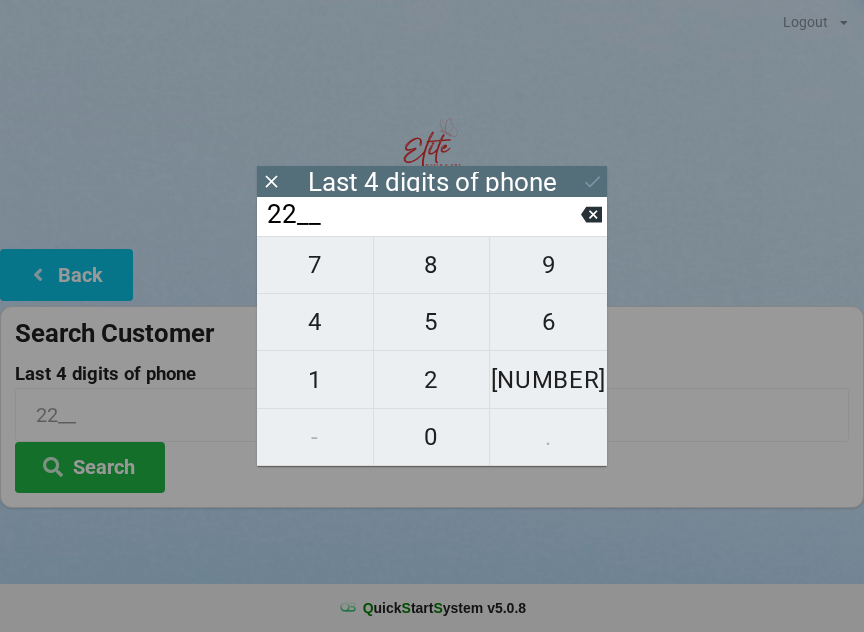 click at bounding box center (591, 215) 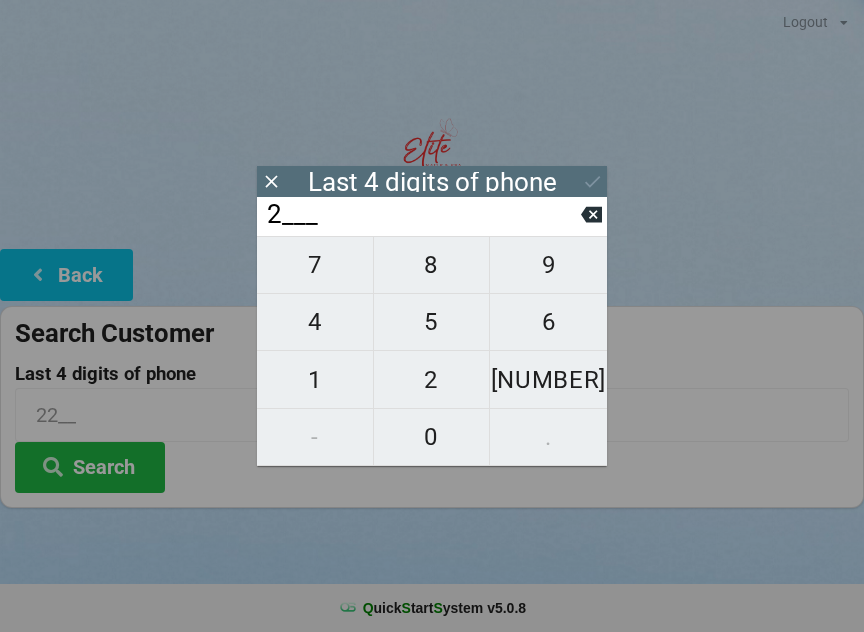 click at bounding box center (591, 215) 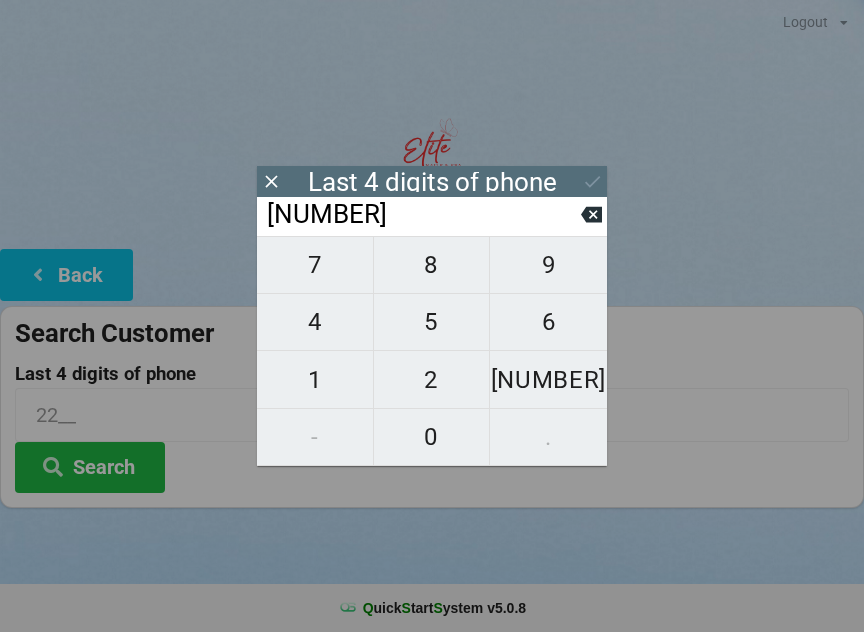 click on "6" at bounding box center (315, 265) 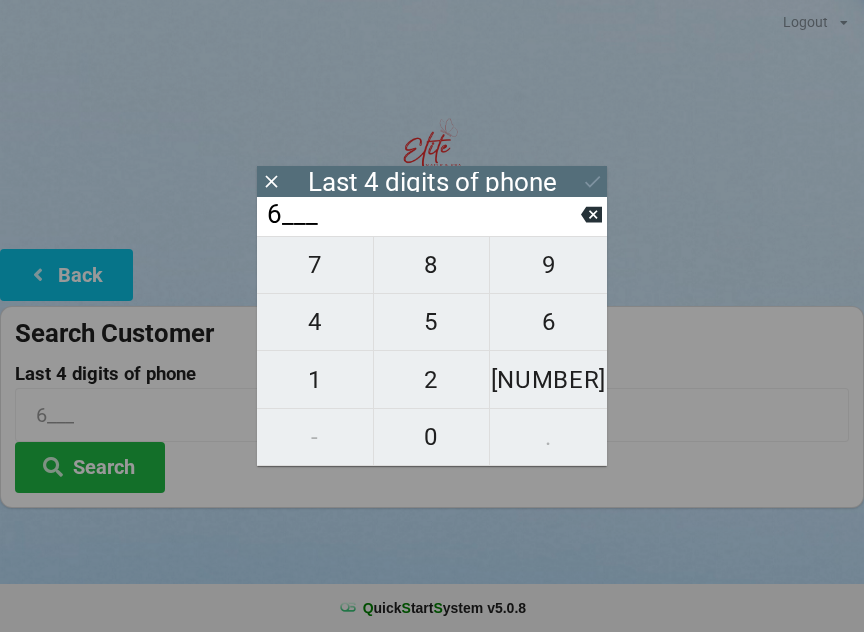 click on "6" at bounding box center (315, 265) 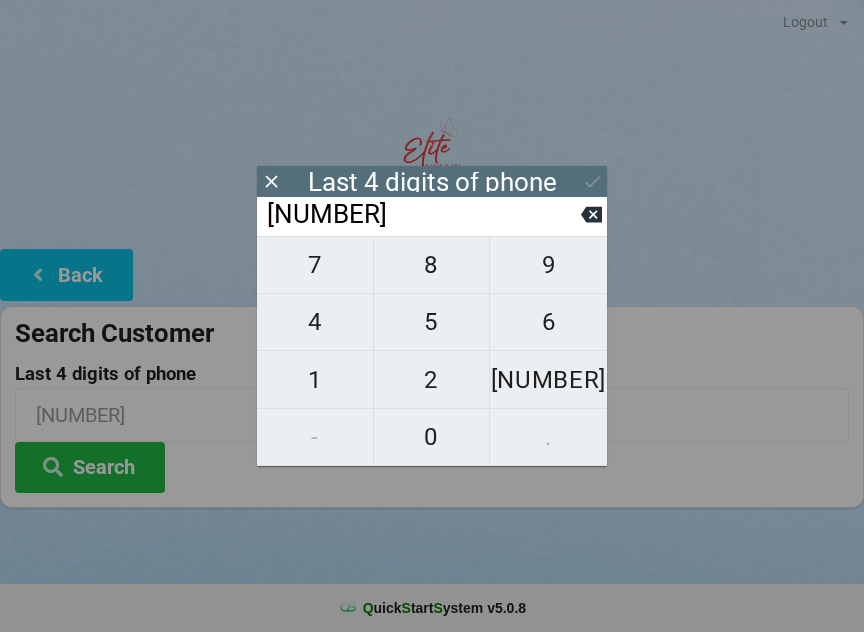click on "2" at bounding box center (315, 265) 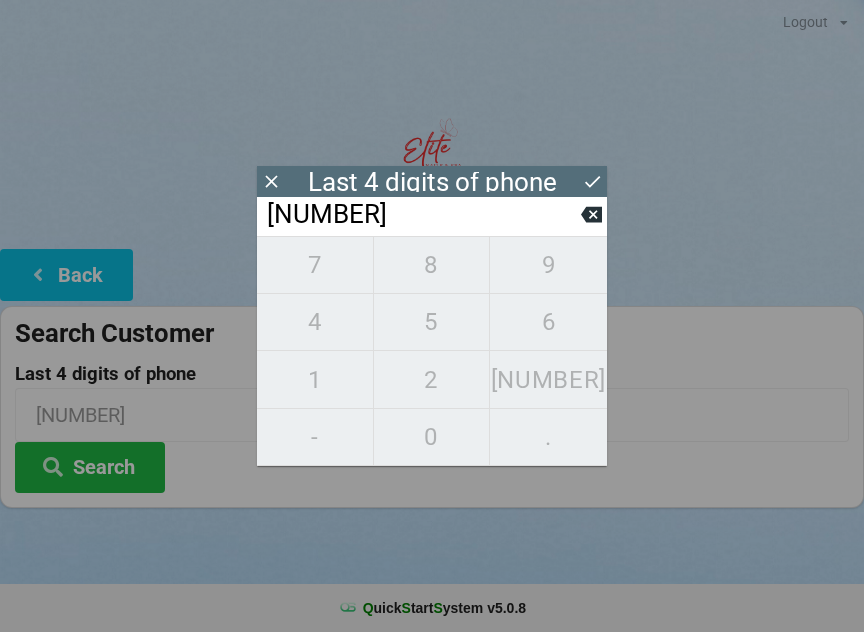 click at bounding box center [592, 181] 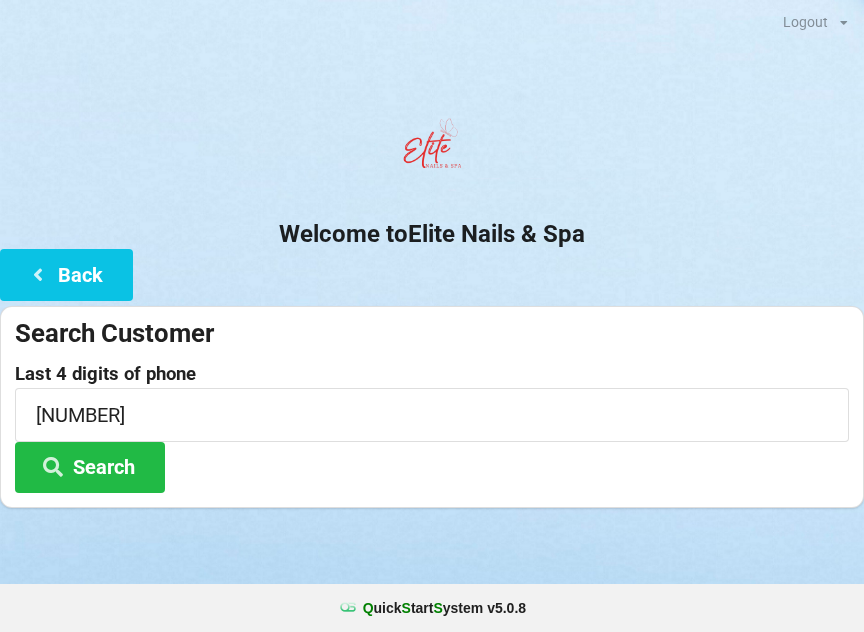 click on "Search" at bounding box center [90, 467] 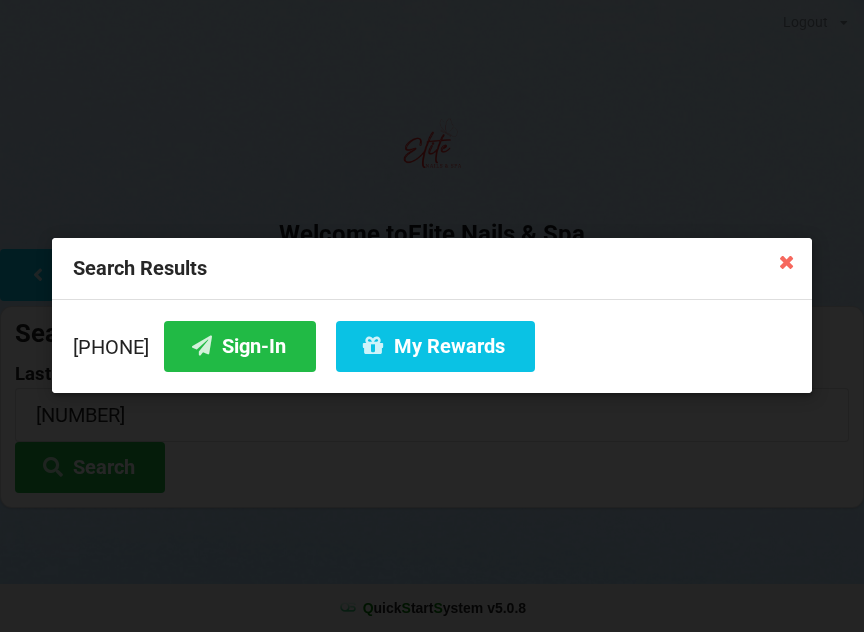 click on "Sign-In" at bounding box center [240, 346] 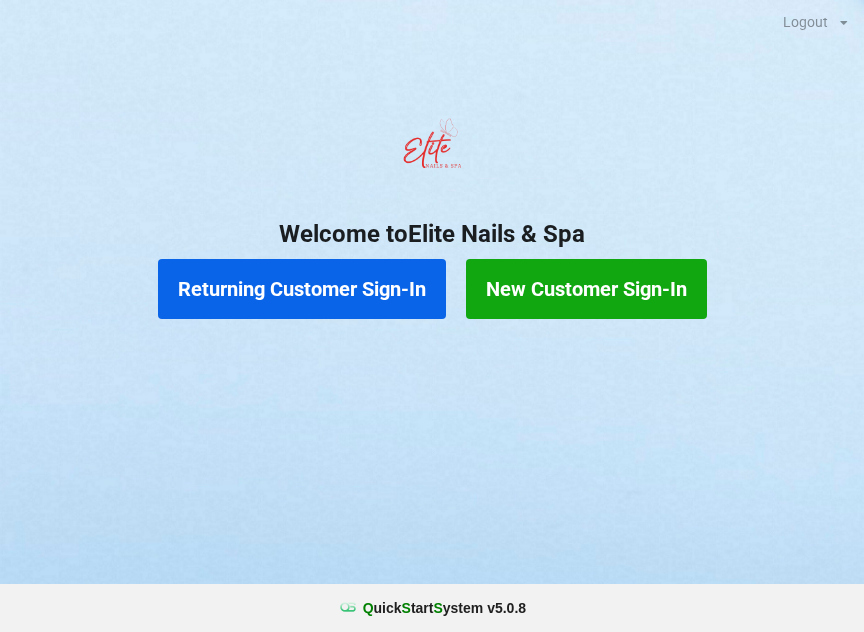 click on "New Customer Sign-In" at bounding box center [586, 289] 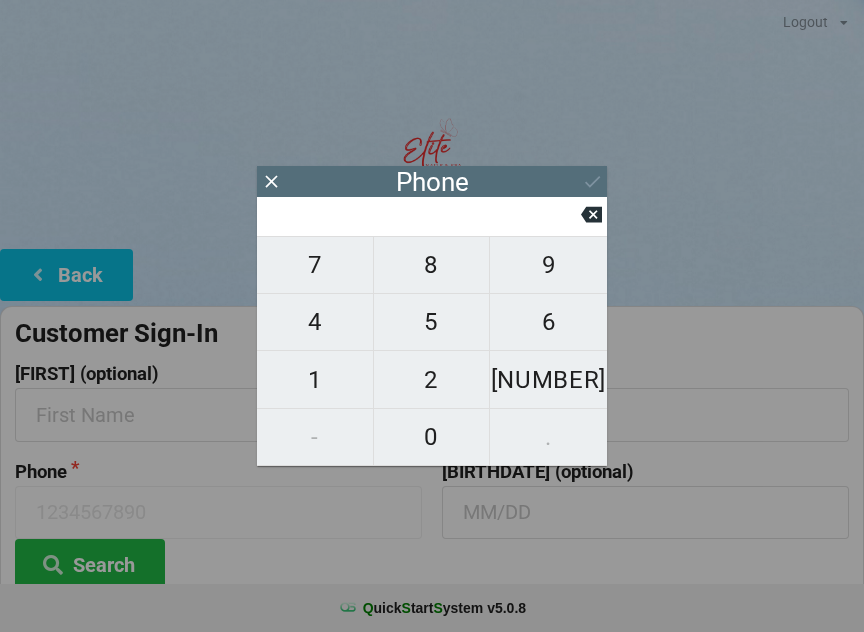 click on "[NUMBER]" at bounding box center [315, 265] 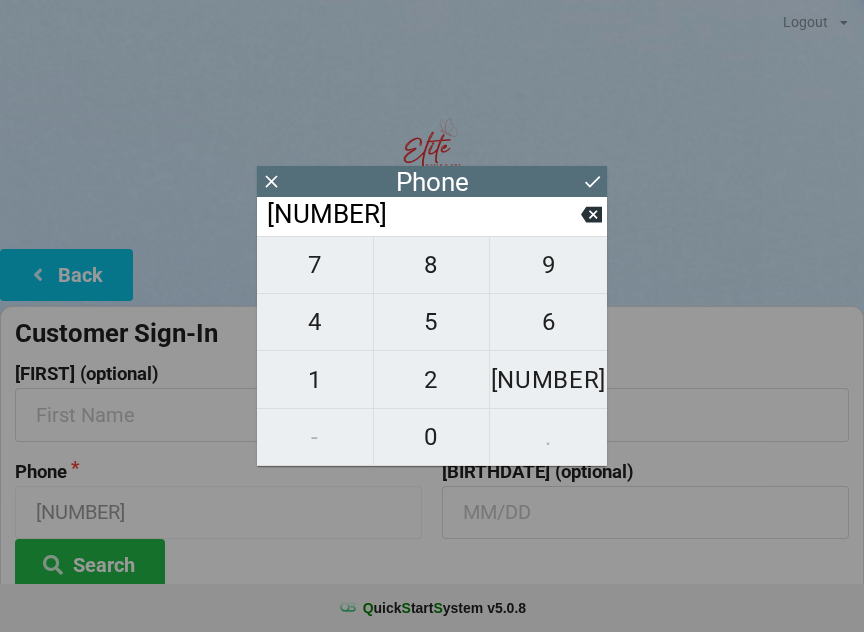 click on "2" at bounding box center [315, 265] 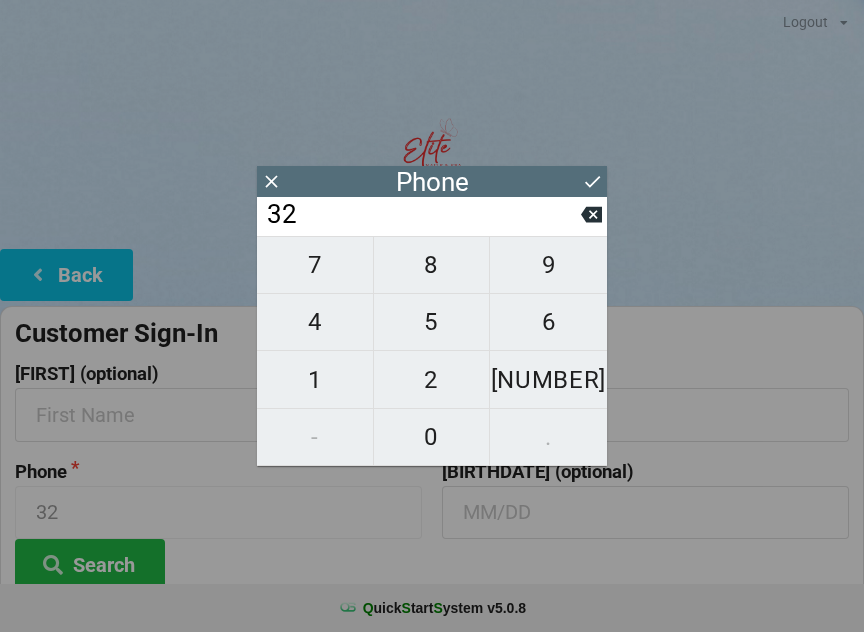 click on "1" at bounding box center [315, 379] 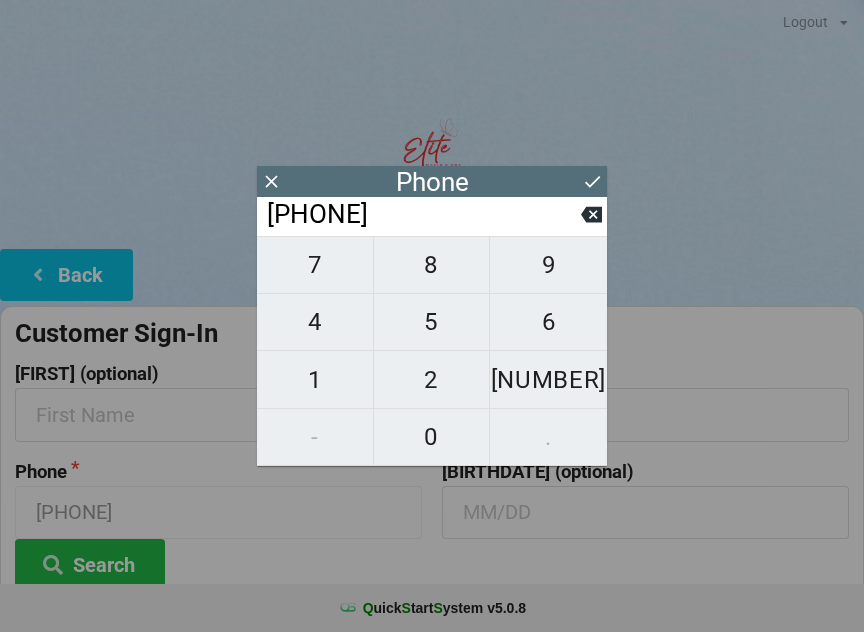 click on "2" at bounding box center (315, 265) 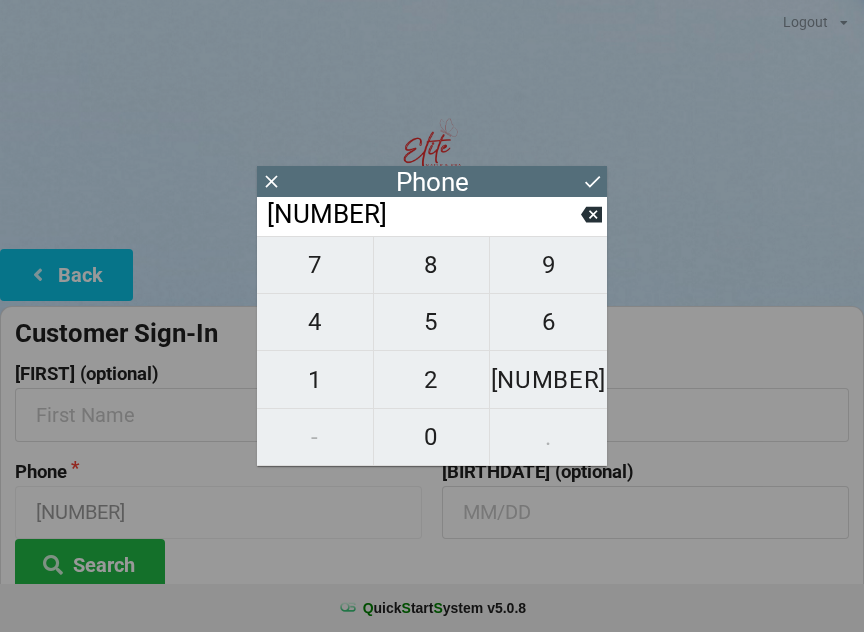 click on "9" at bounding box center (315, 265) 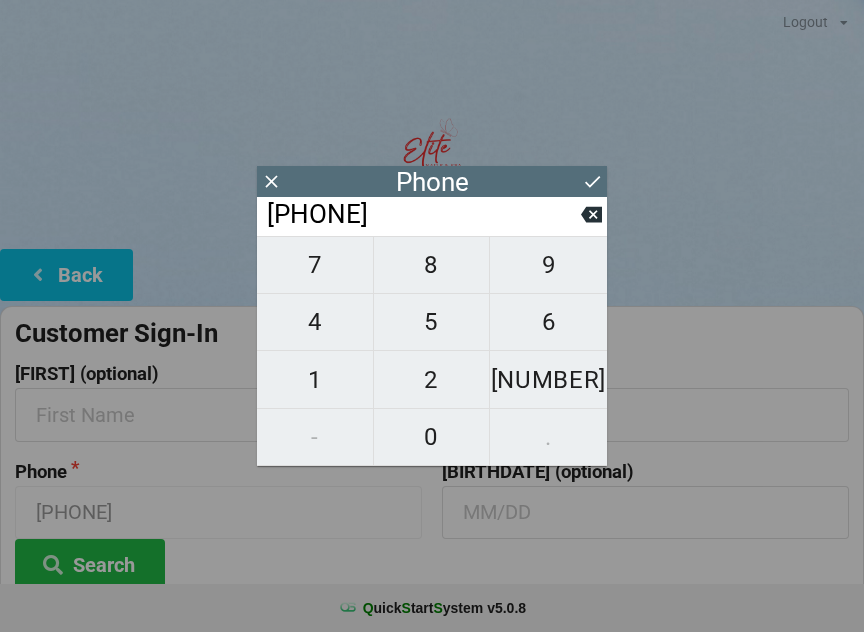 click on "2" at bounding box center (315, 265) 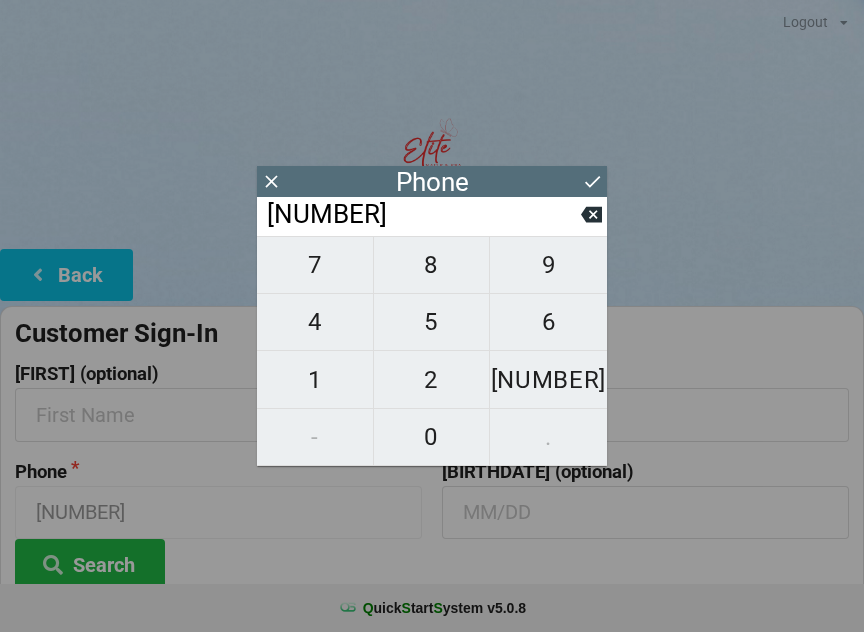 click on "9" at bounding box center (315, 265) 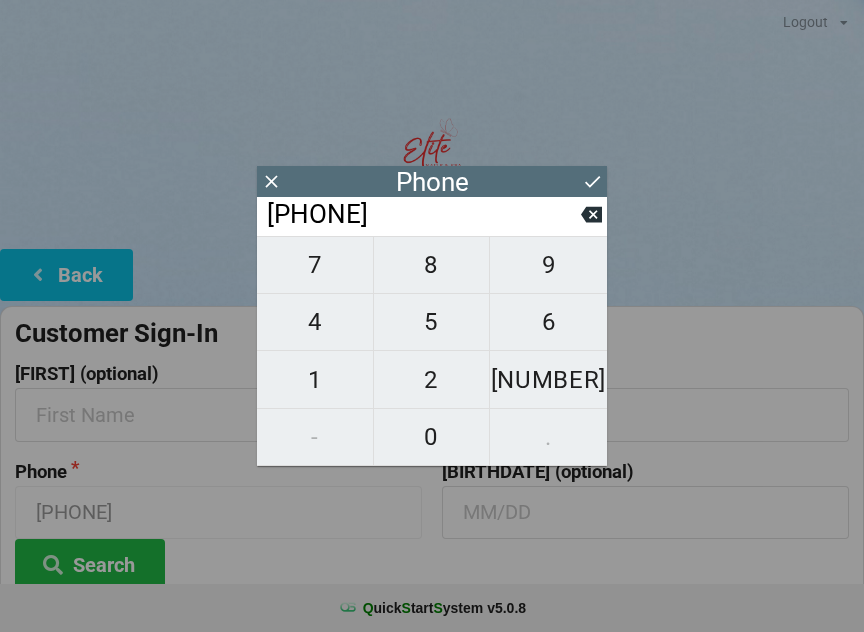 click on "8" at bounding box center (315, 265) 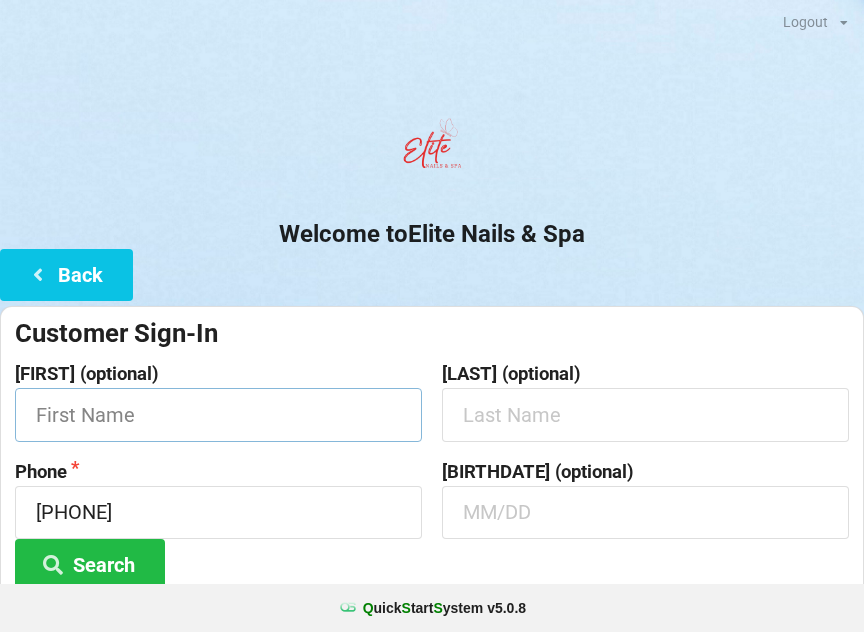 click at bounding box center [218, 414] 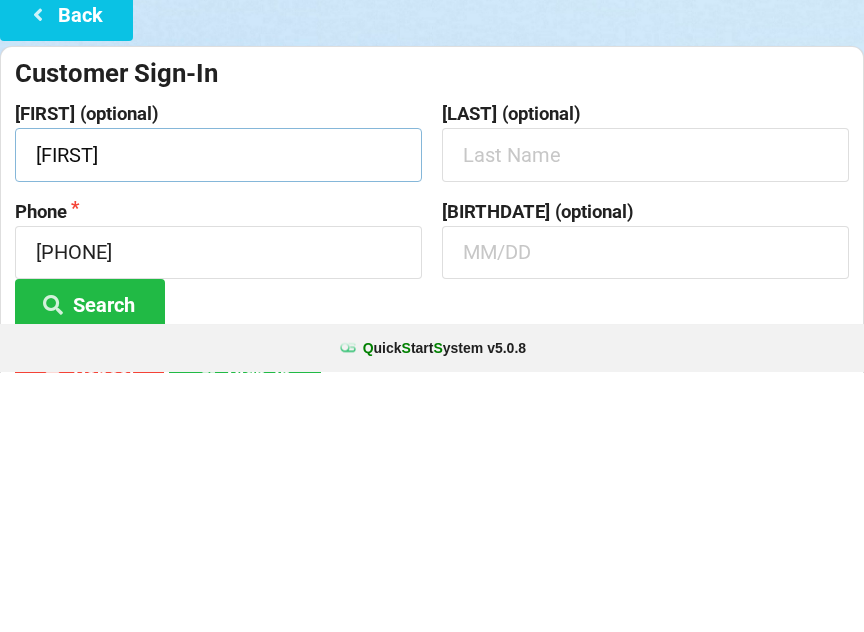 type on "[FIRST]" 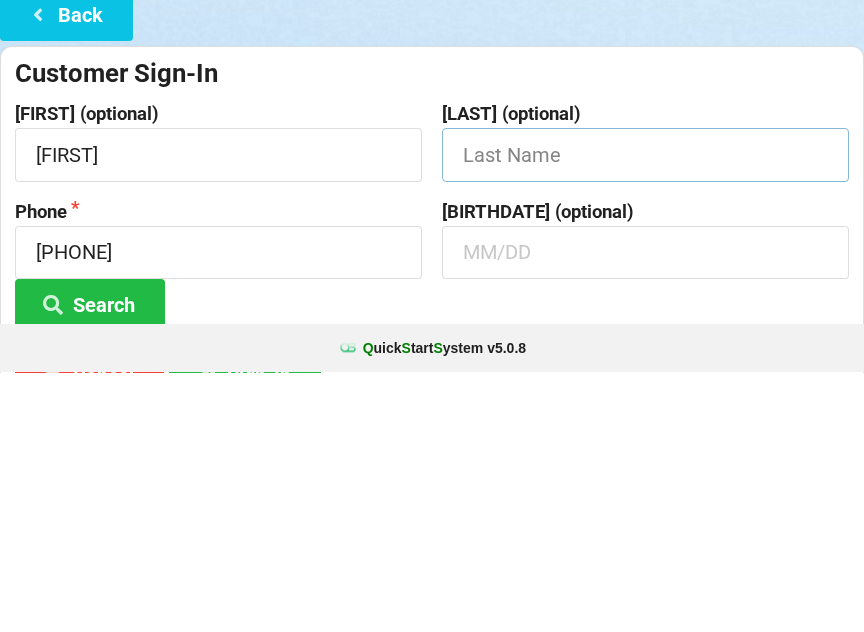 click at bounding box center [218, 414] 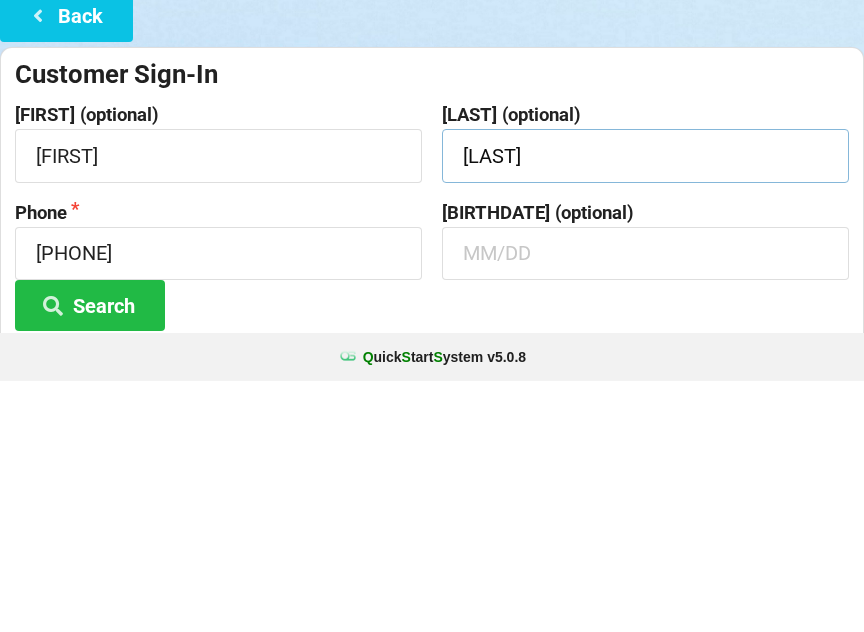 scroll, scrollTop: 11, scrollLeft: 0, axis: vertical 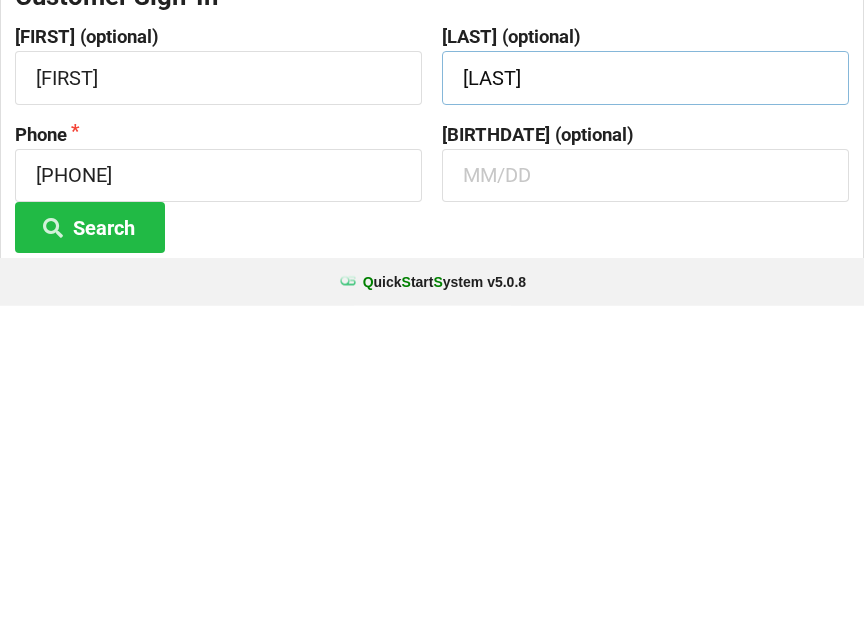 type on "[LAST]" 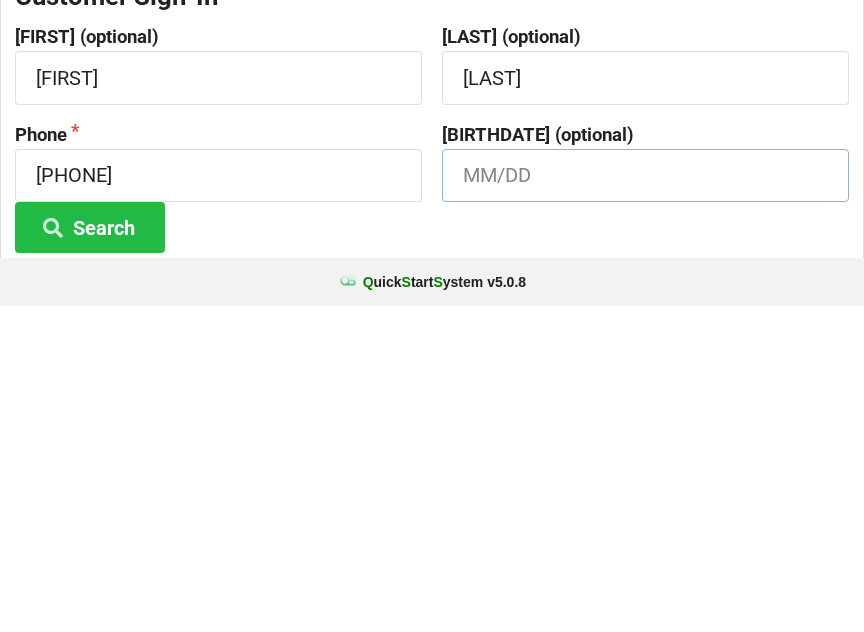 click at bounding box center [218, 403] 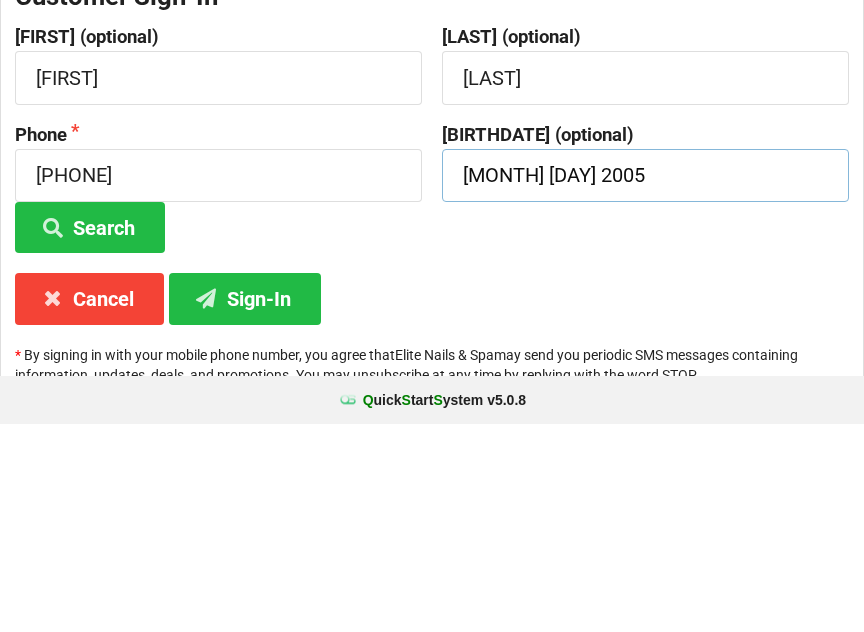 scroll, scrollTop: 132, scrollLeft: 0, axis: vertical 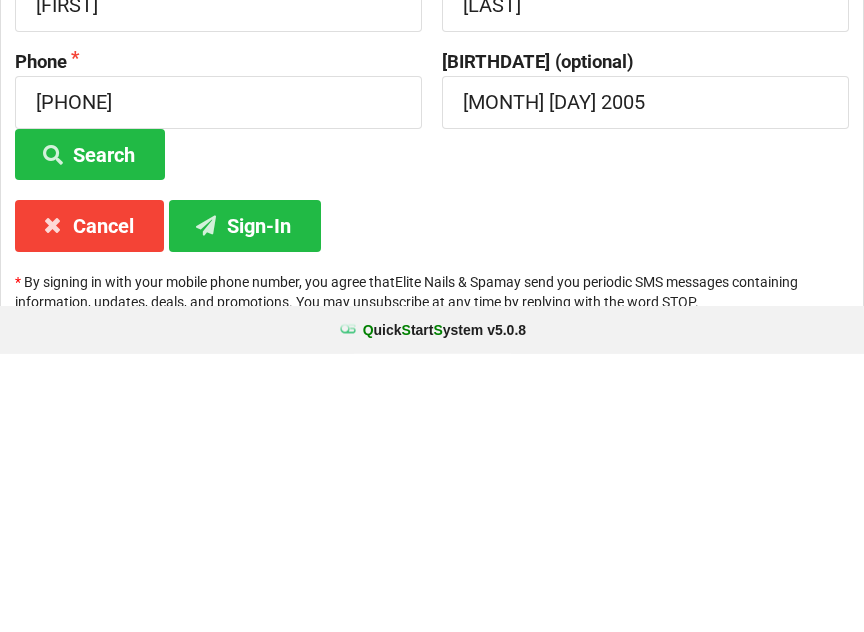 click on "Sign-In" at bounding box center [90, 432] 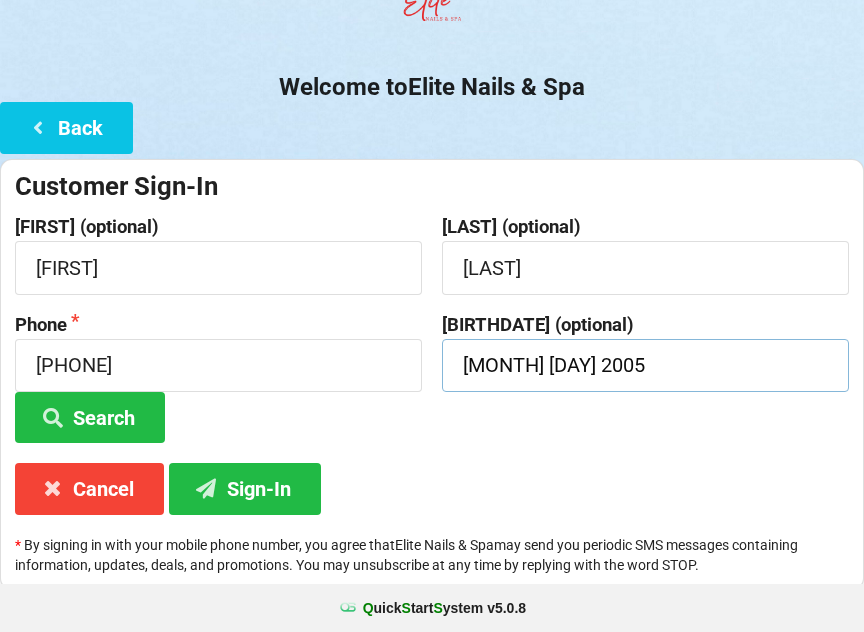 click on "[MONTH] [DAY] 2005" at bounding box center (218, 267) 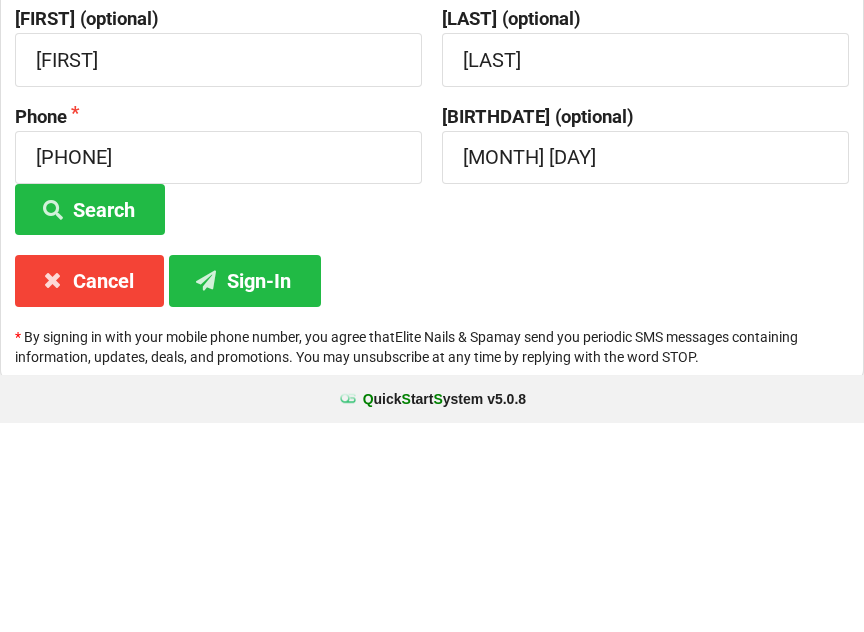 click on "Sign-In" at bounding box center (90, 418) 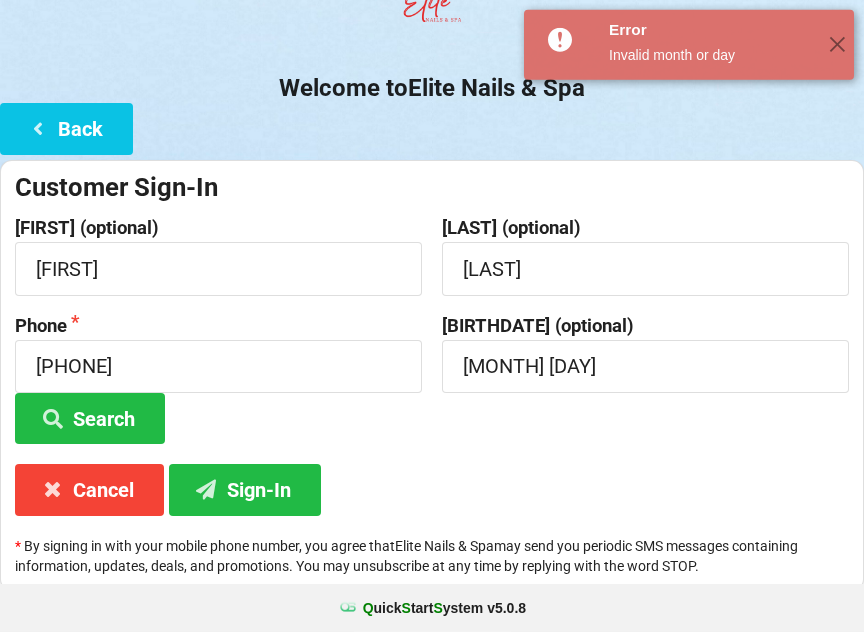 scroll, scrollTop: 147, scrollLeft: 0, axis: vertical 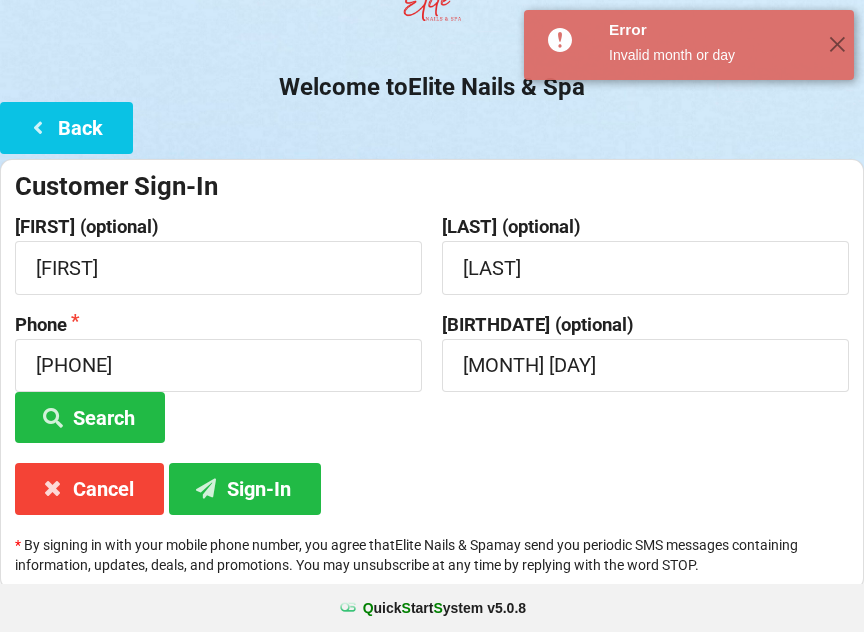 click on "Sign-In" at bounding box center [90, 417] 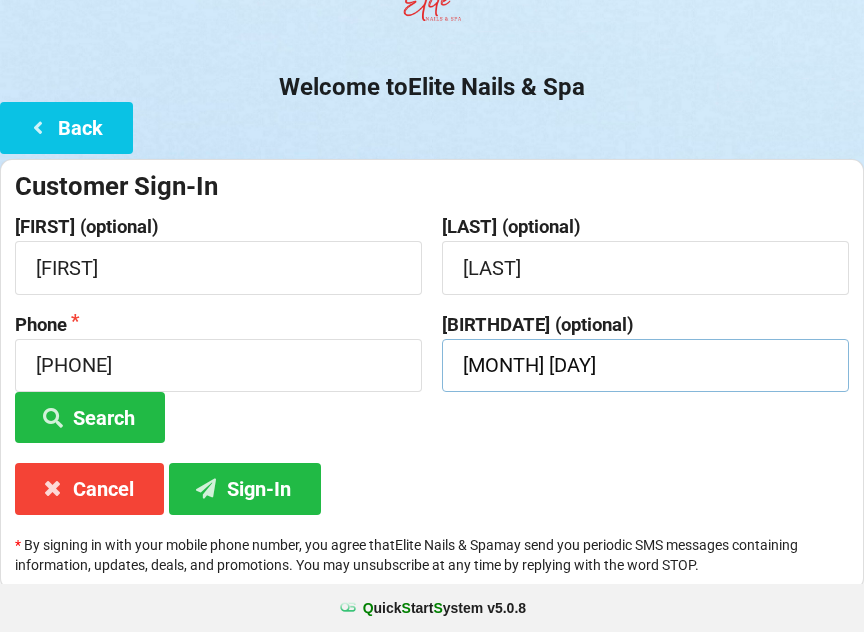 click on "[MONTH] [DAY]" at bounding box center [218, 267] 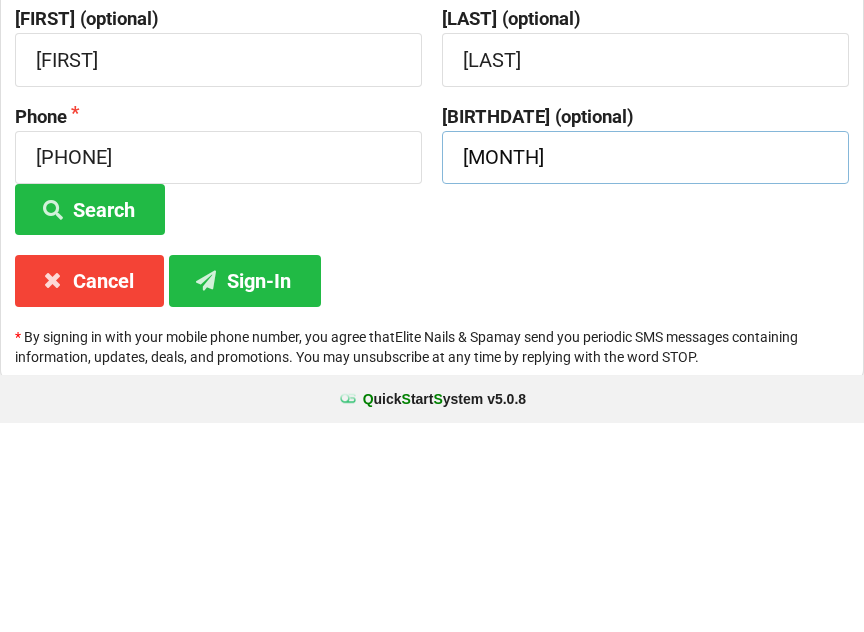 type on "[FIRST]" 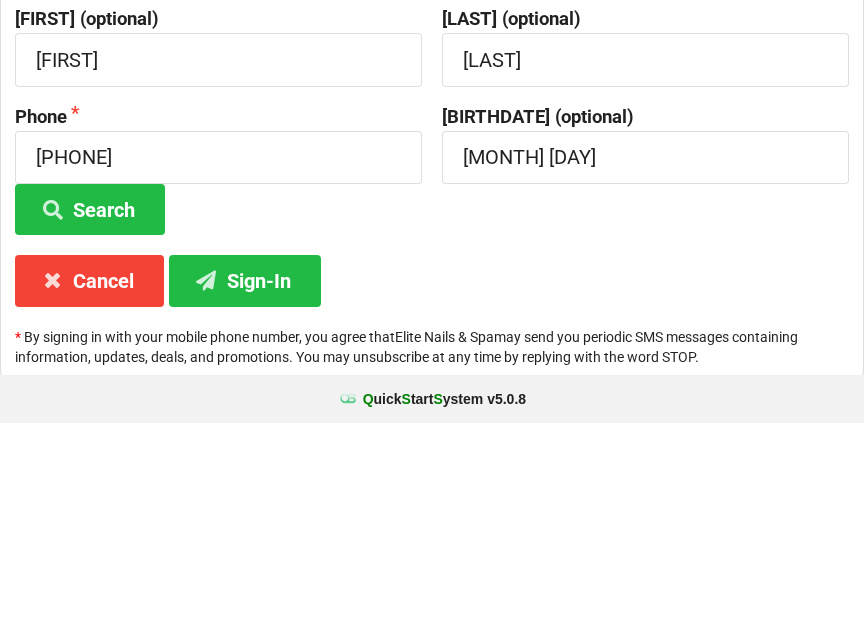 click on "Sign-In" at bounding box center [90, 418] 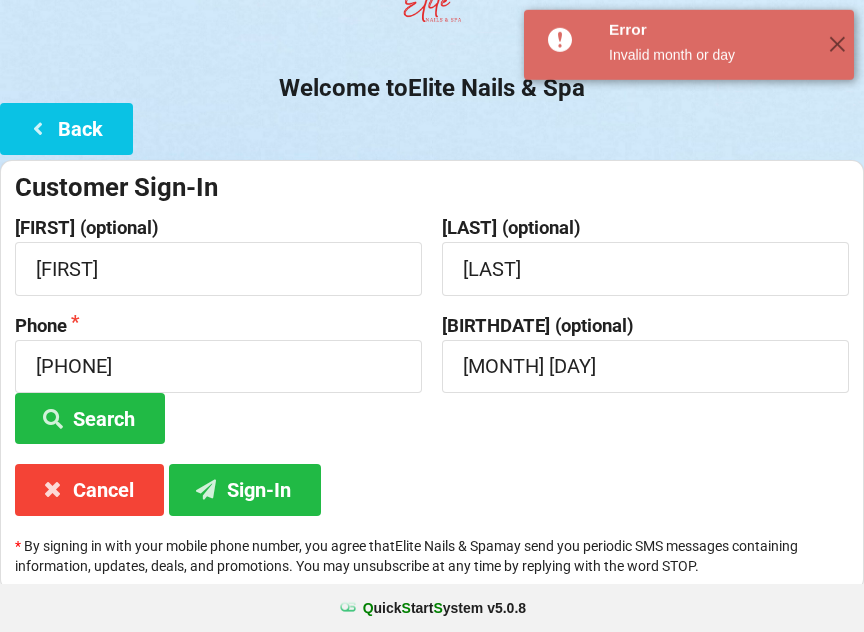 scroll, scrollTop: 147, scrollLeft: 0, axis: vertical 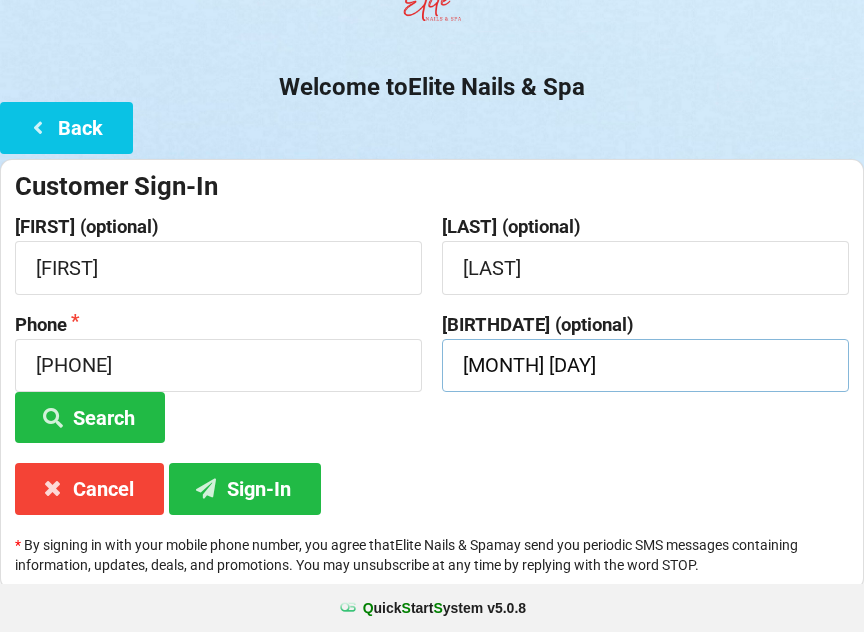 click on "[MONTH] [DAY]" at bounding box center [218, 267] 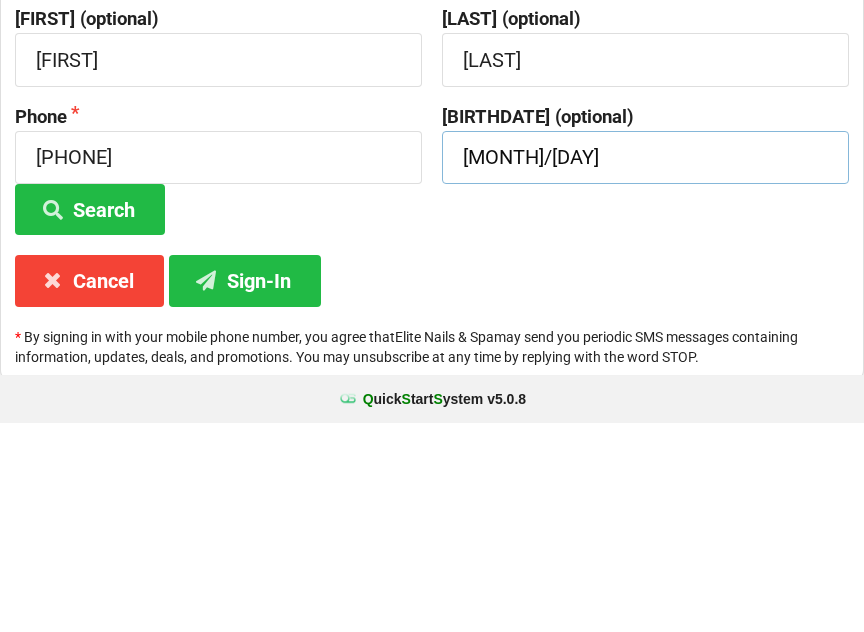type on "[MONTH]/[DAY]" 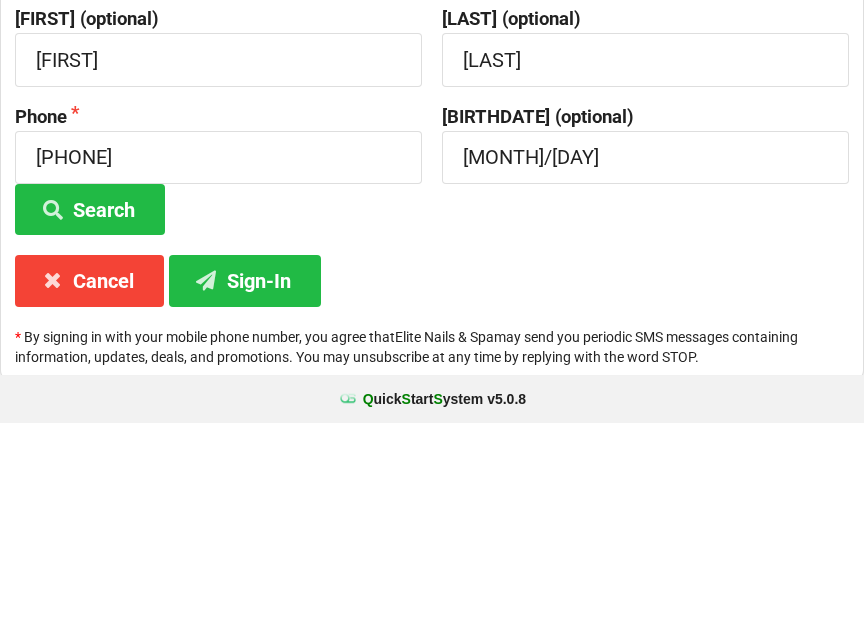 click on "Sign-In" at bounding box center (90, 418) 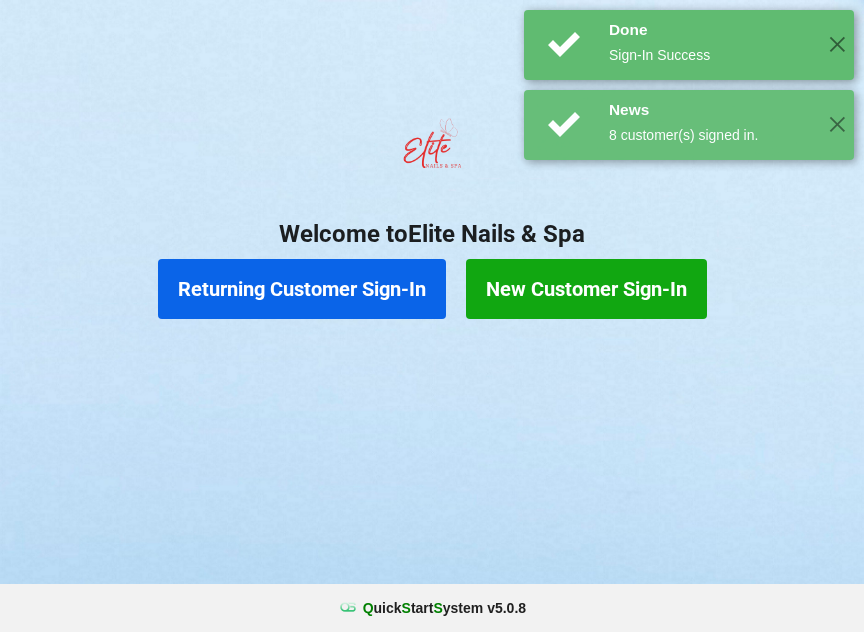 scroll, scrollTop: 0, scrollLeft: 0, axis: both 